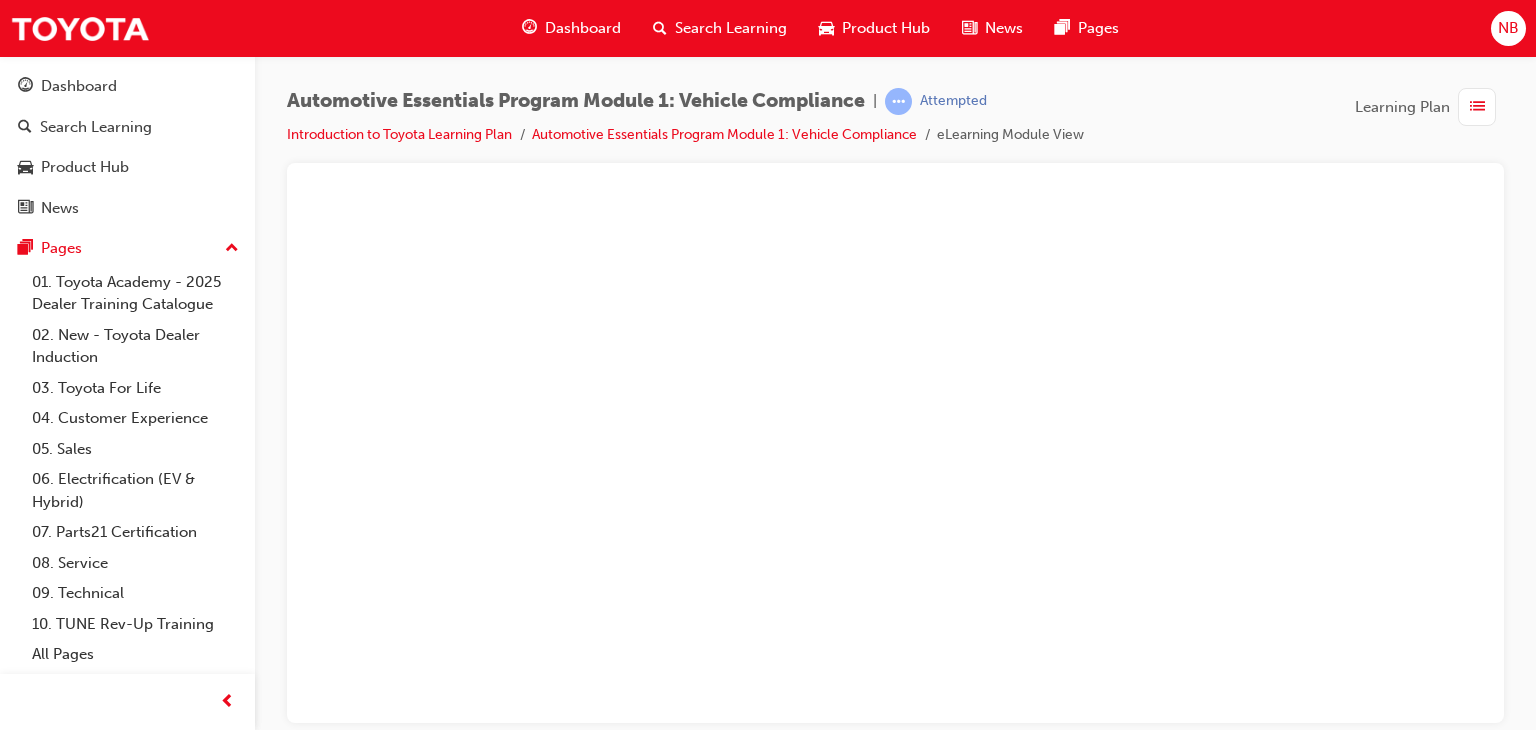 scroll, scrollTop: 0, scrollLeft: 0, axis: both 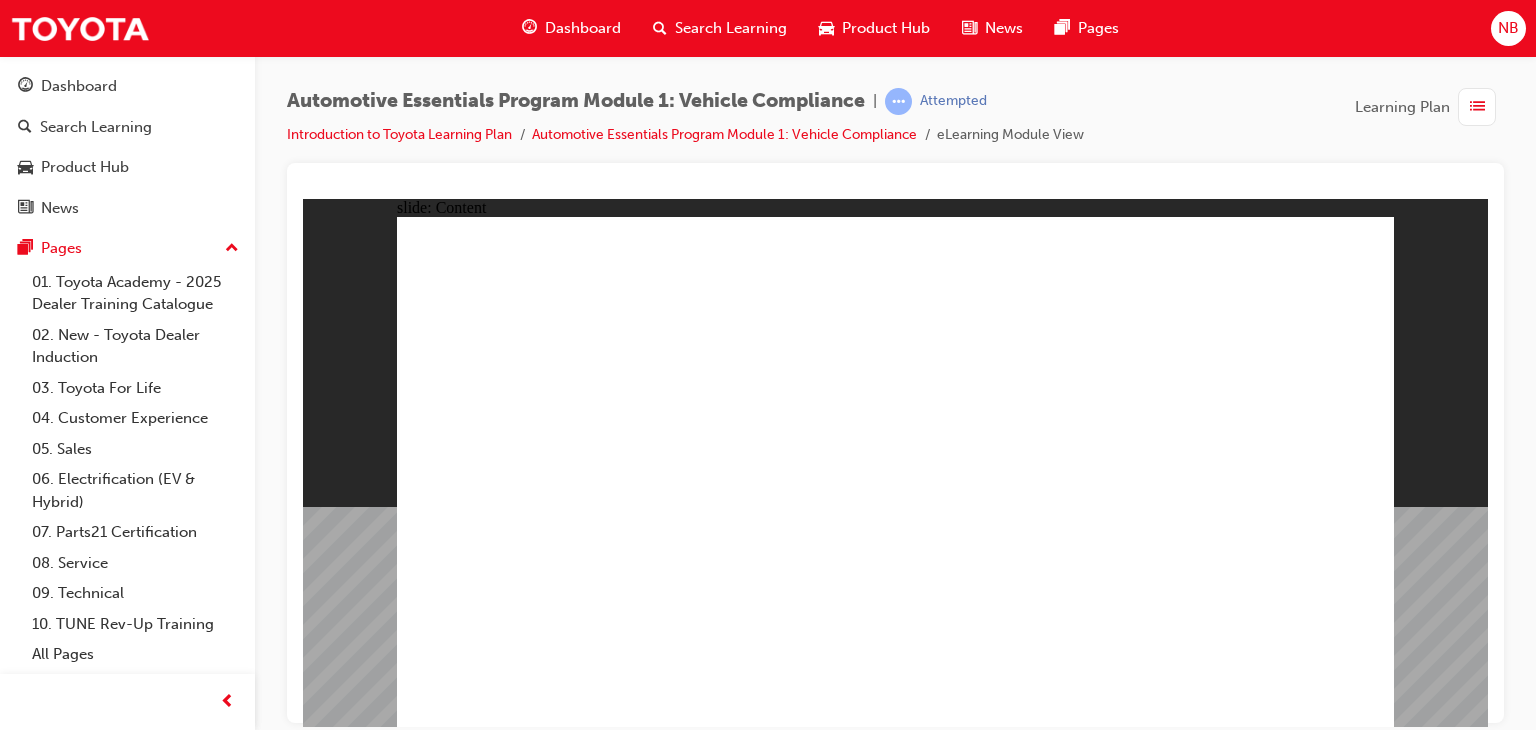 click 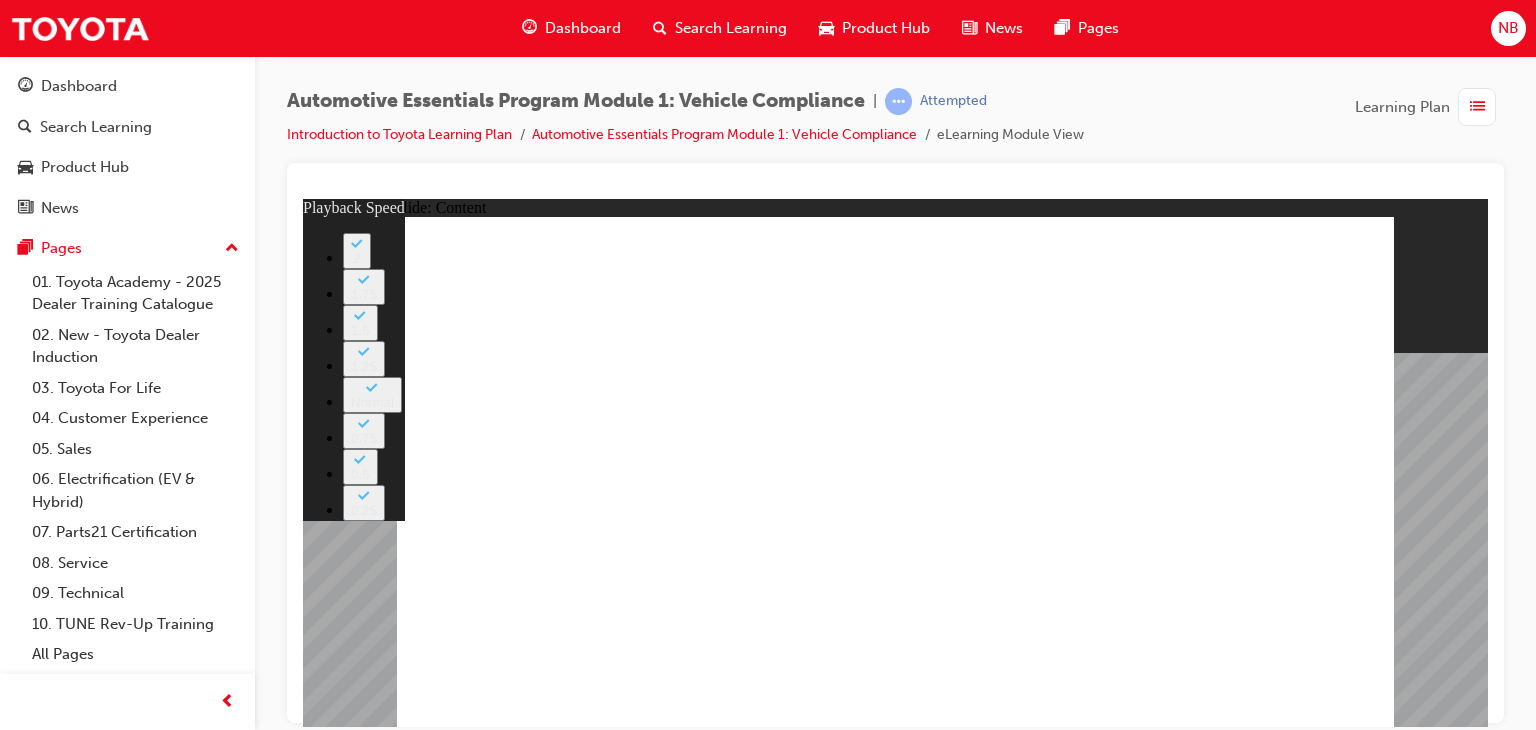 type on "35" 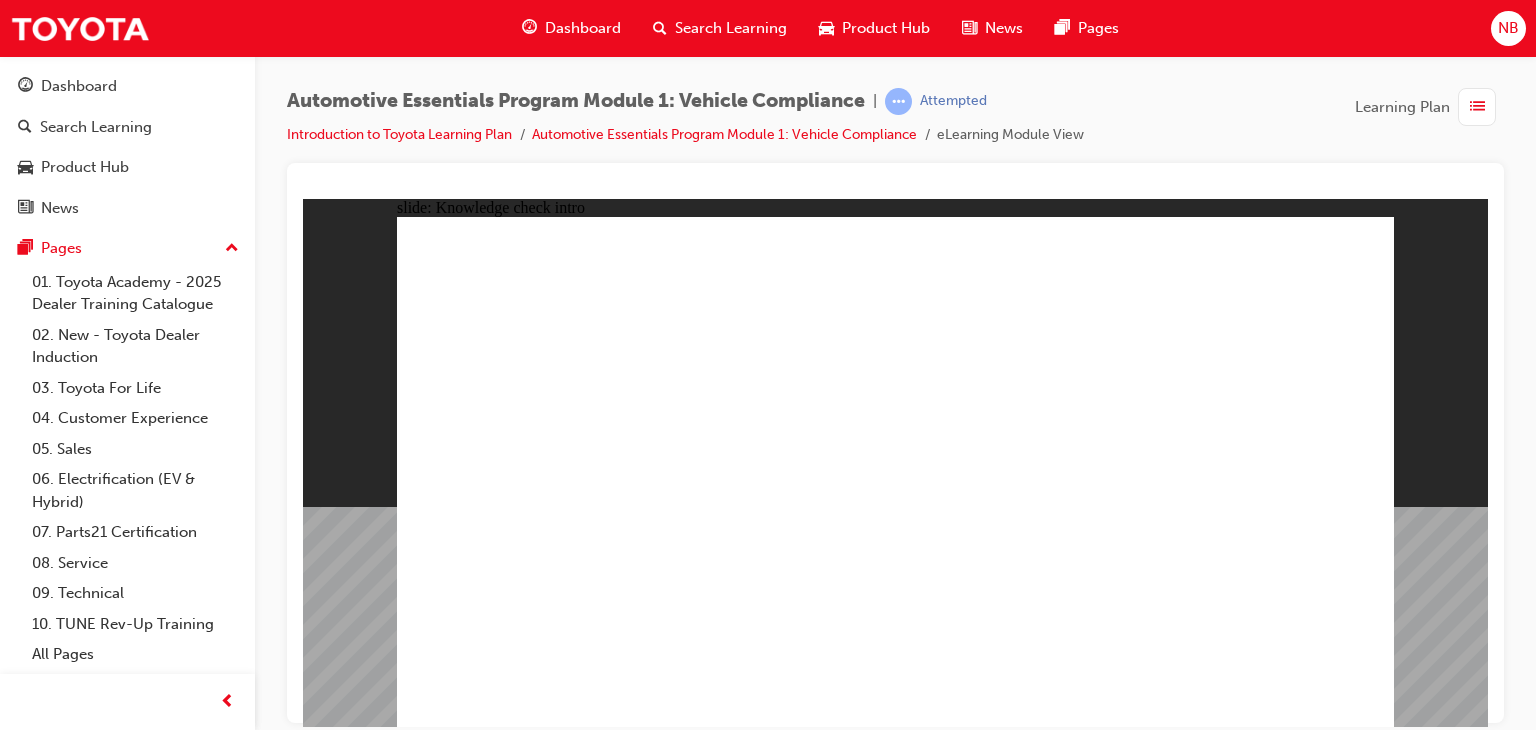 click 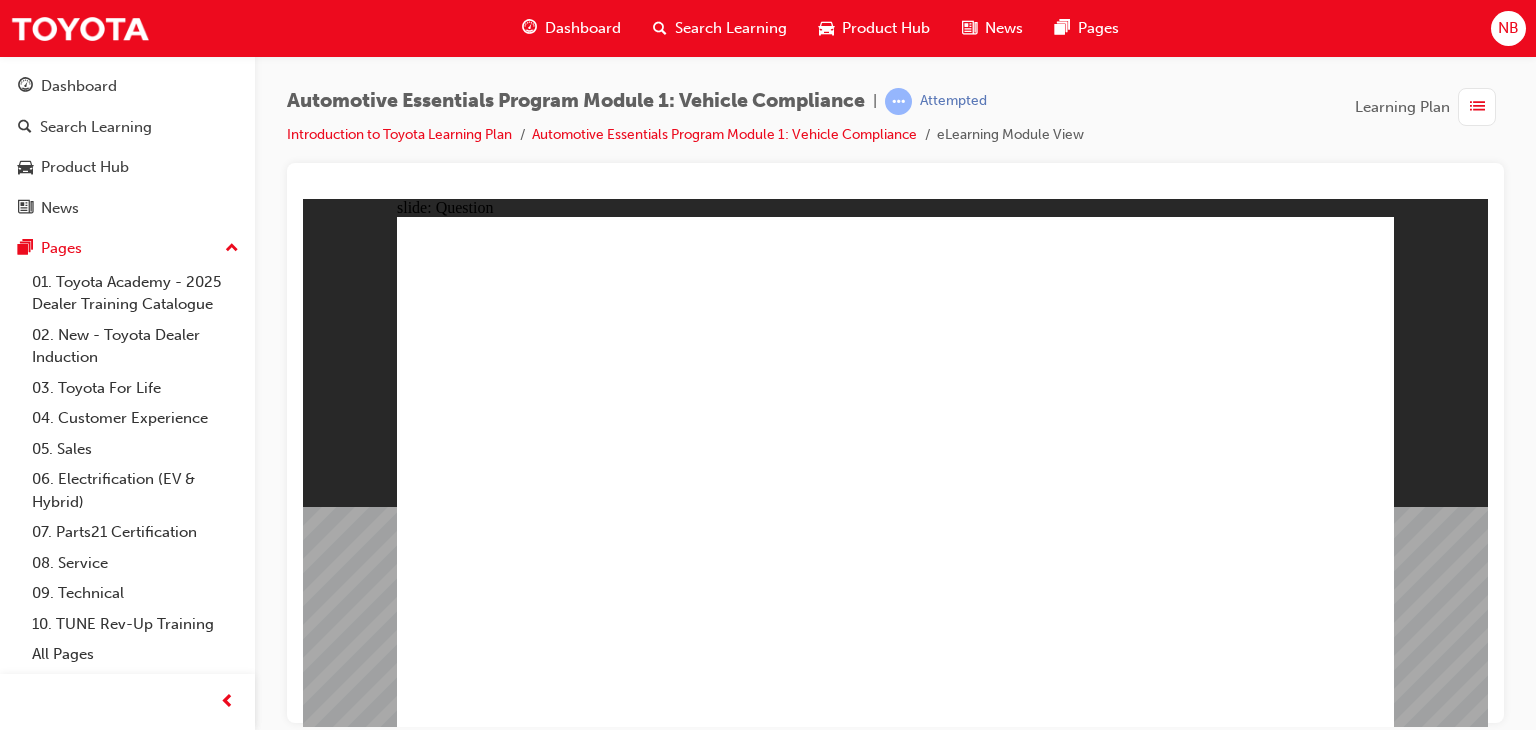 click 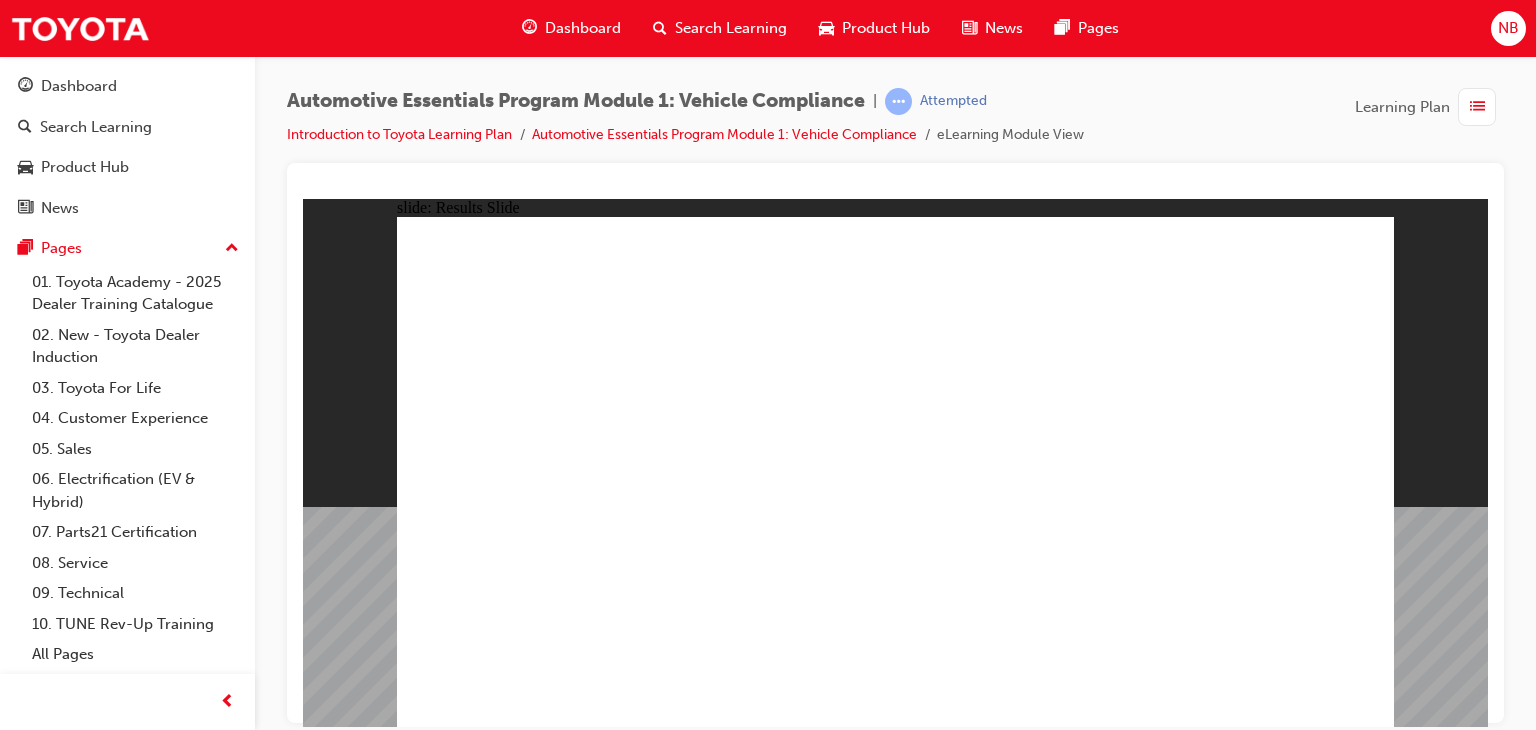 click 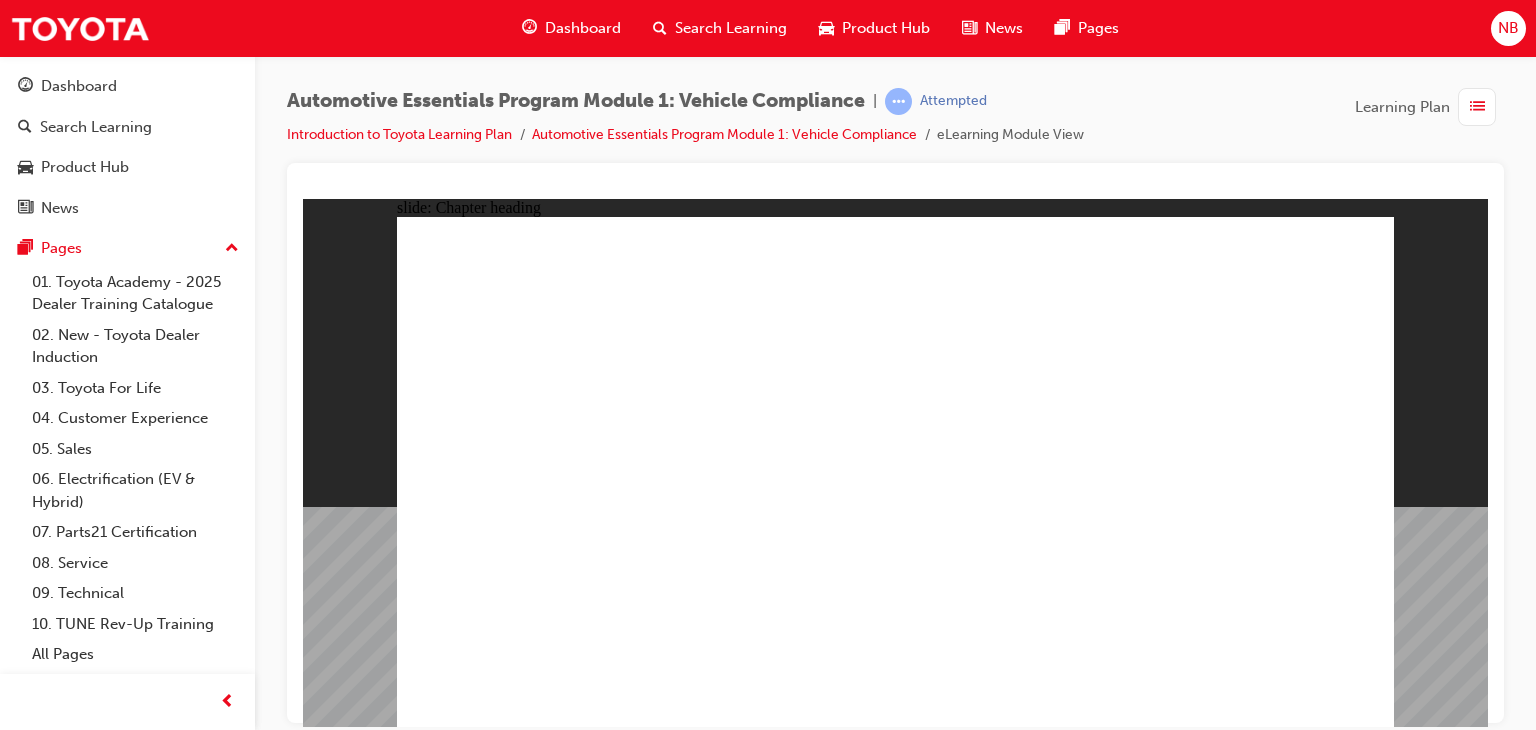click 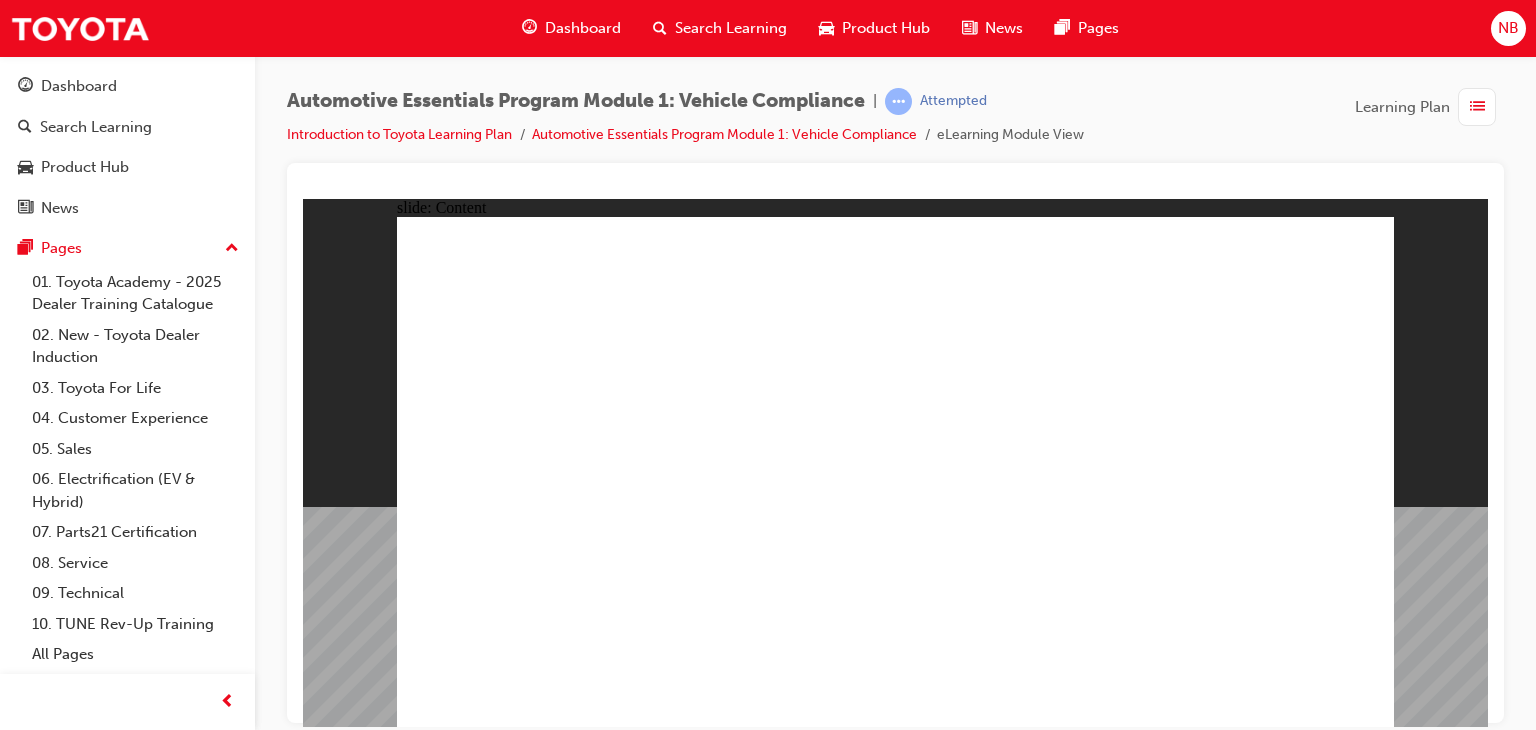 click 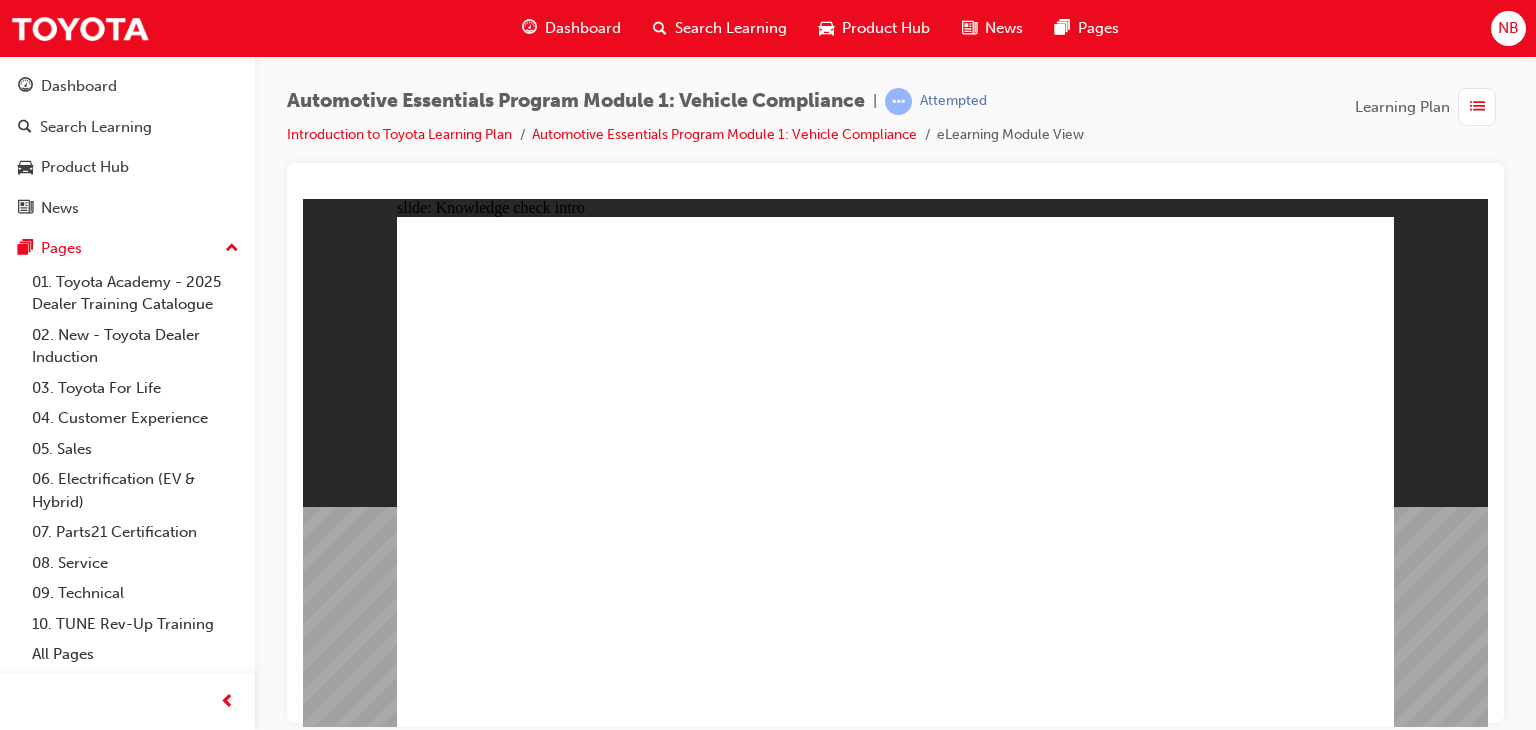 click 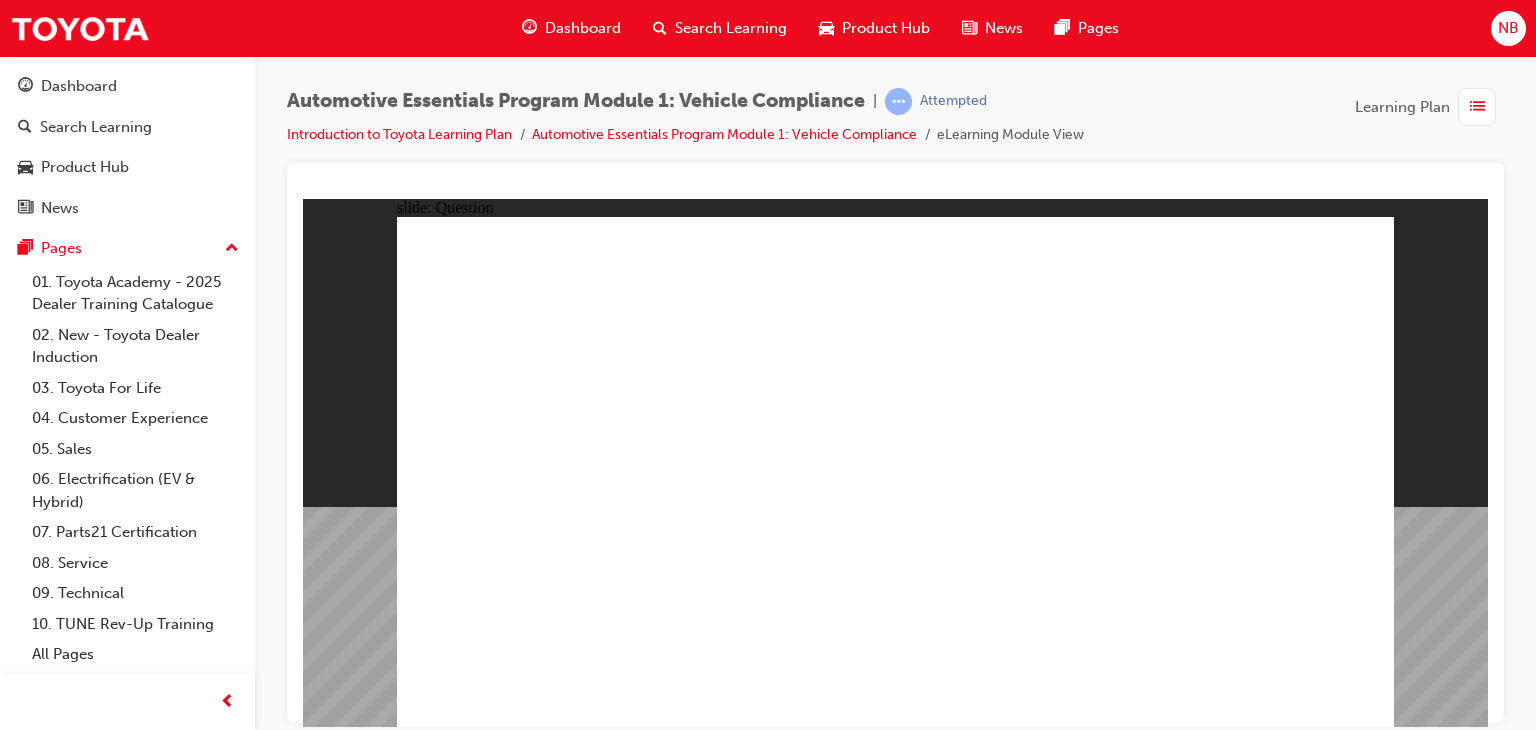 click 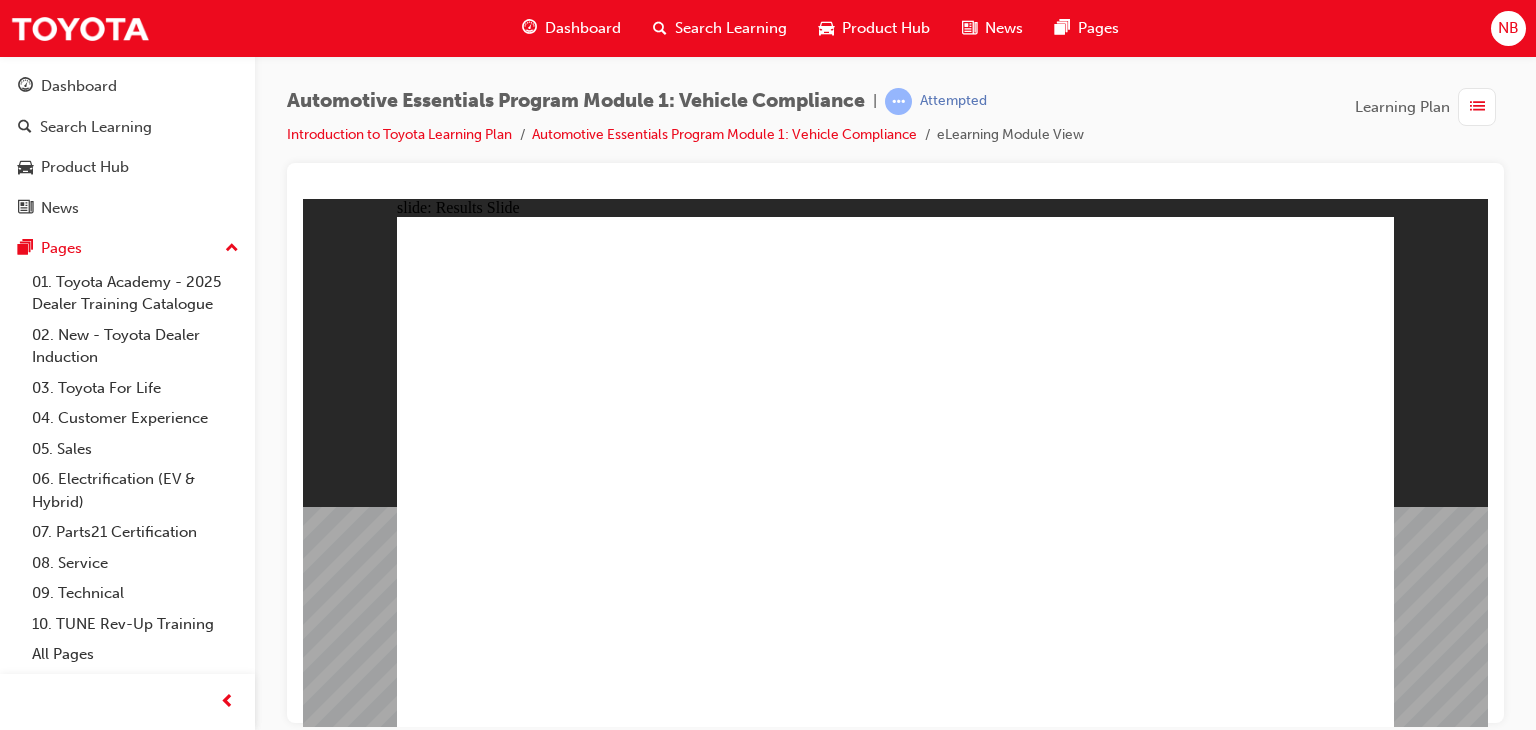 click 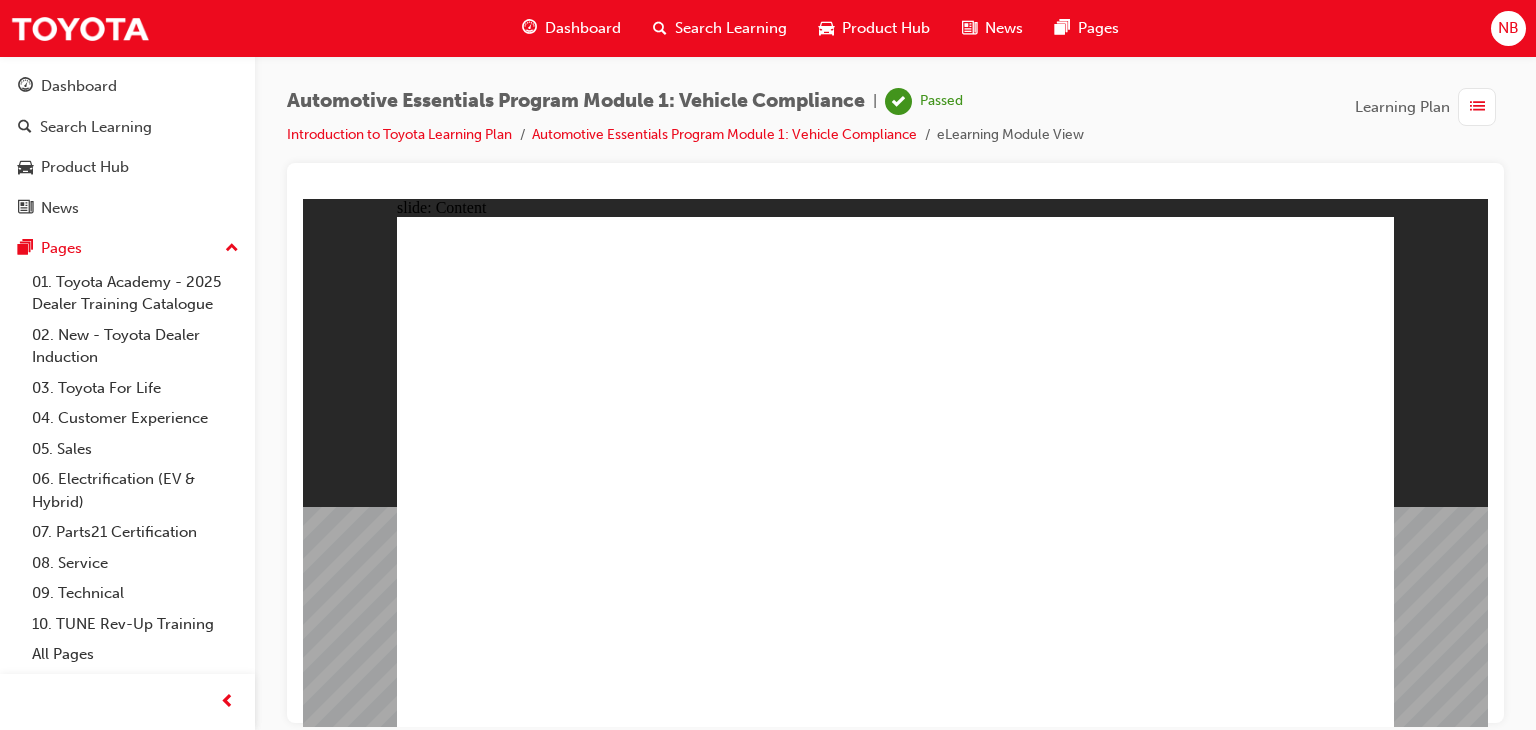 click 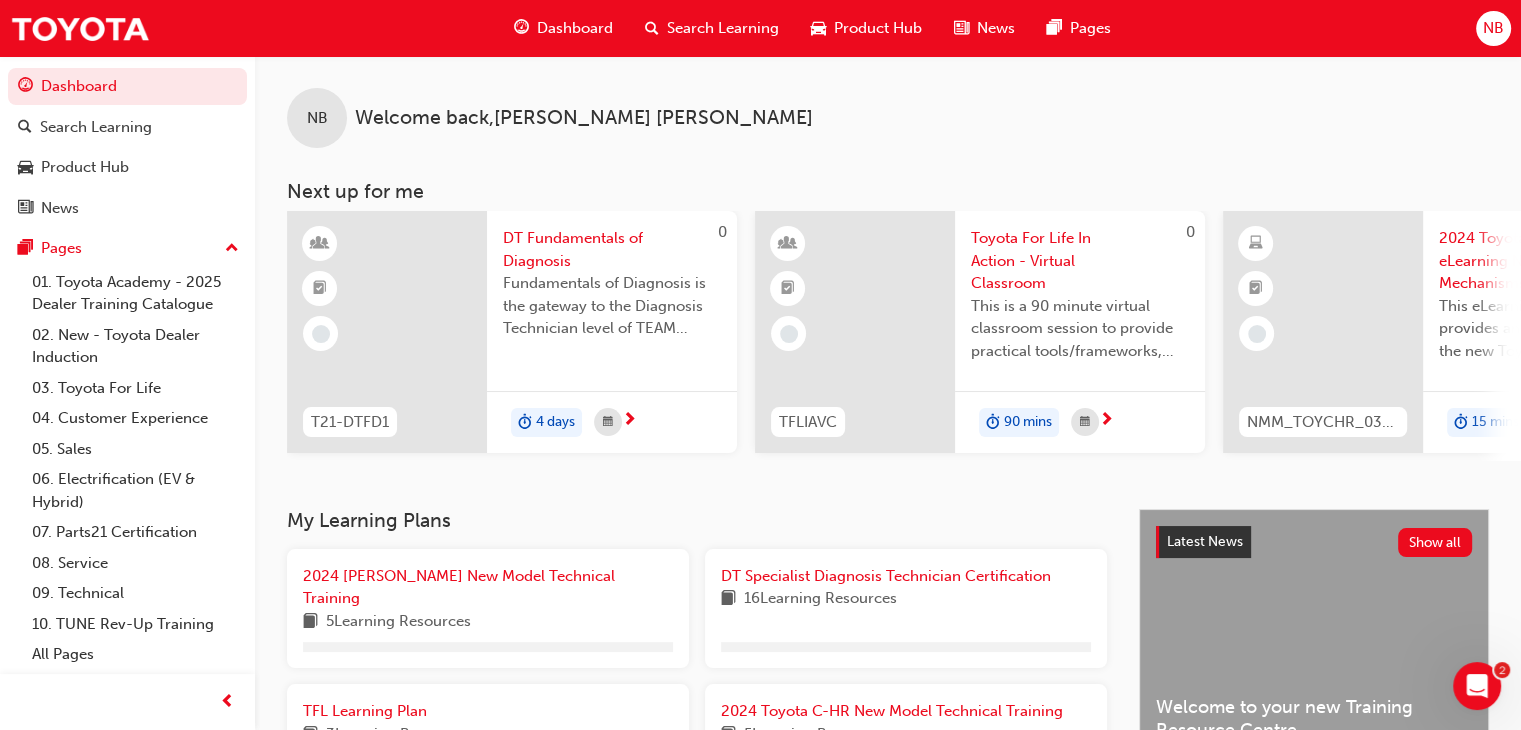 drag, startPoint x: 566, startPoint y: 43, endPoint x: 577, endPoint y: 17, distance: 28.231188 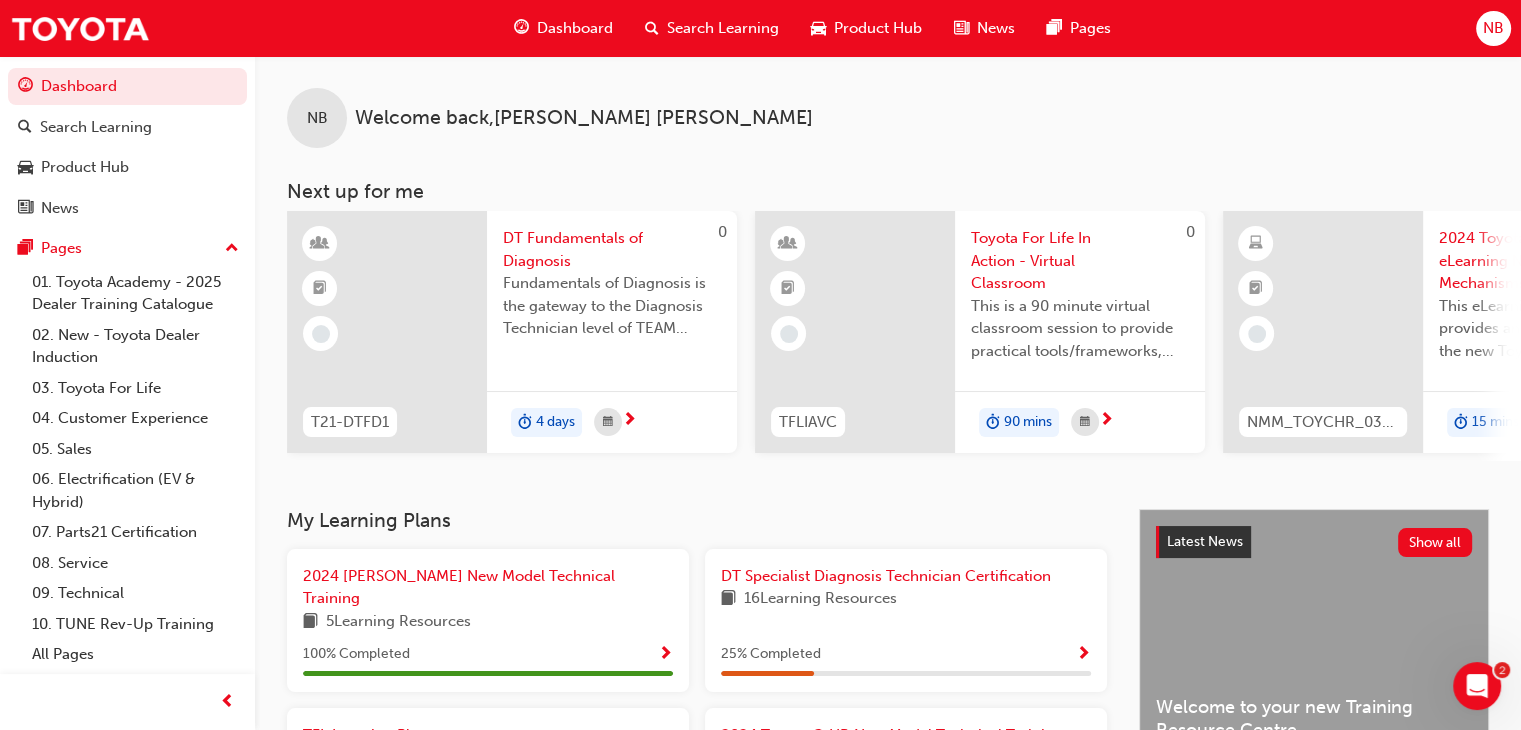 click on "Dashboard" at bounding box center [575, 28] 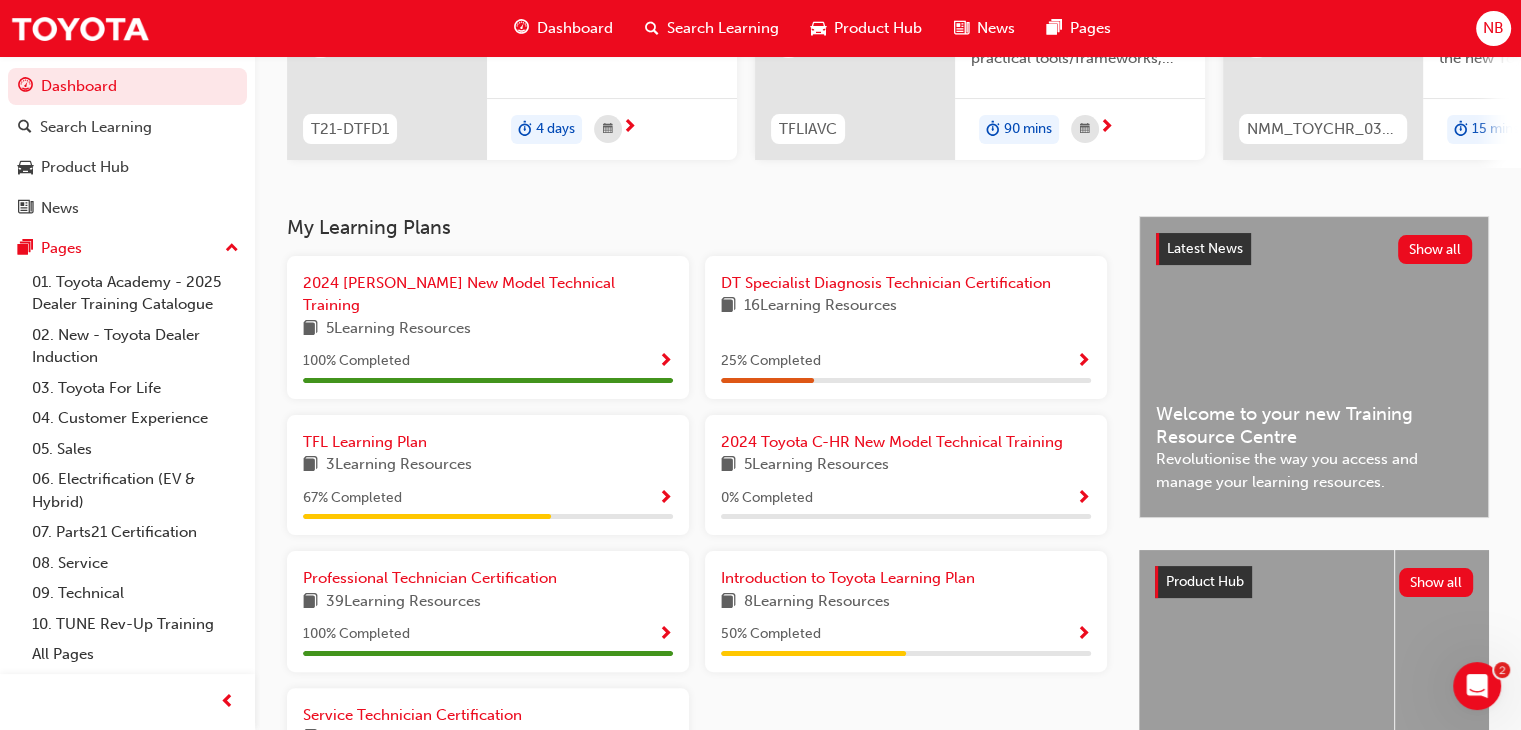 scroll, scrollTop: 300, scrollLeft: 0, axis: vertical 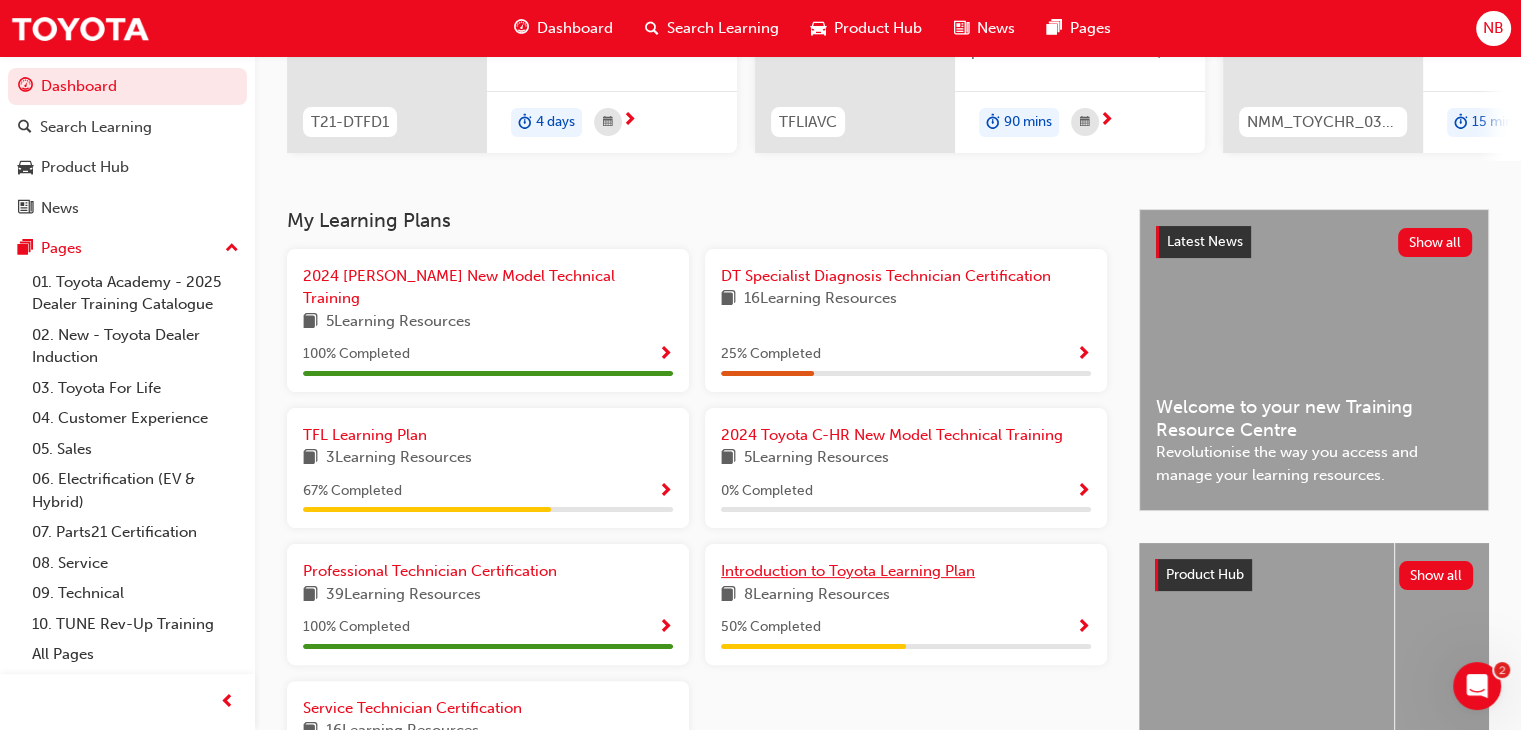 click on "Introduction to Toyota Learning Plan" at bounding box center (848, 571) 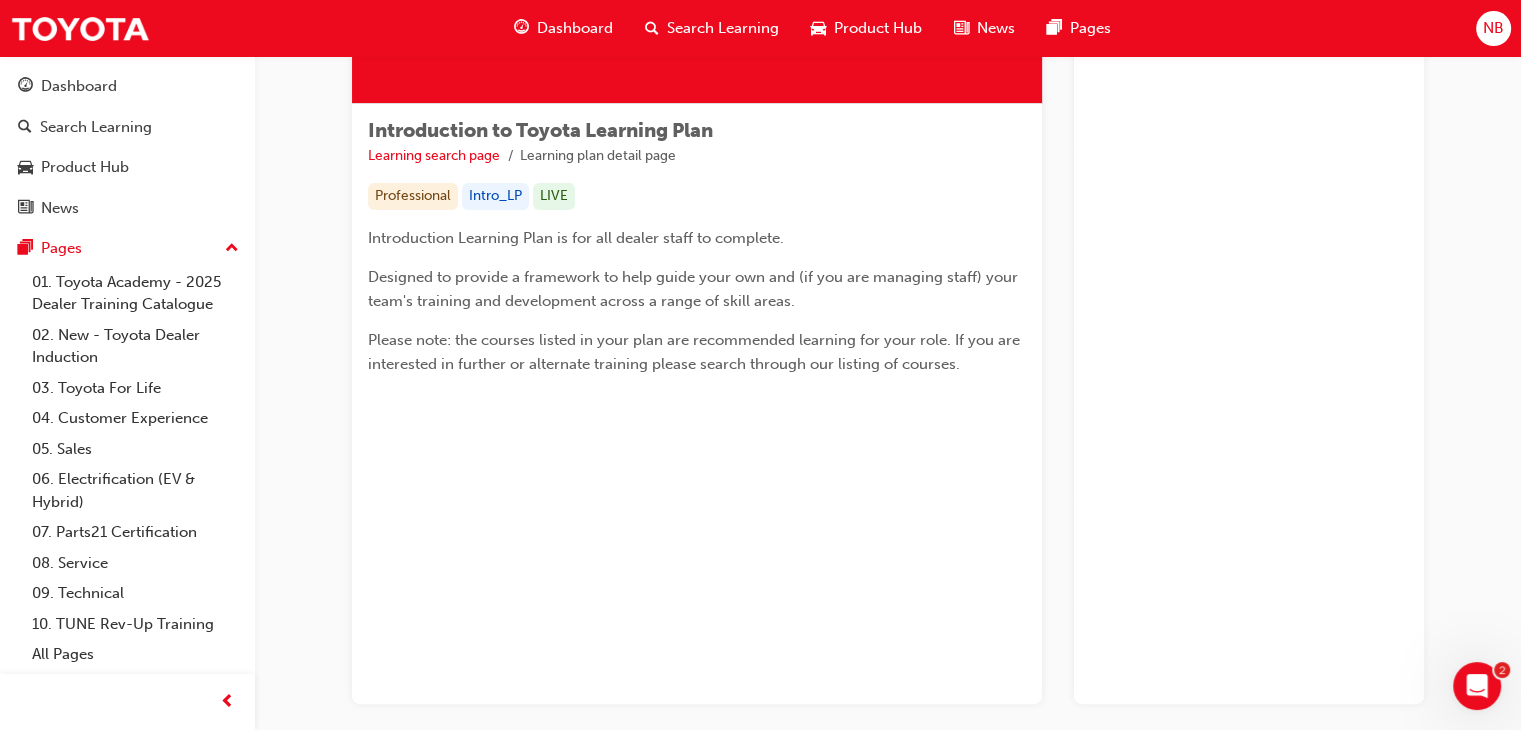 scroll, scrollTop: 122, scrollLeft: 0, axis: vertical 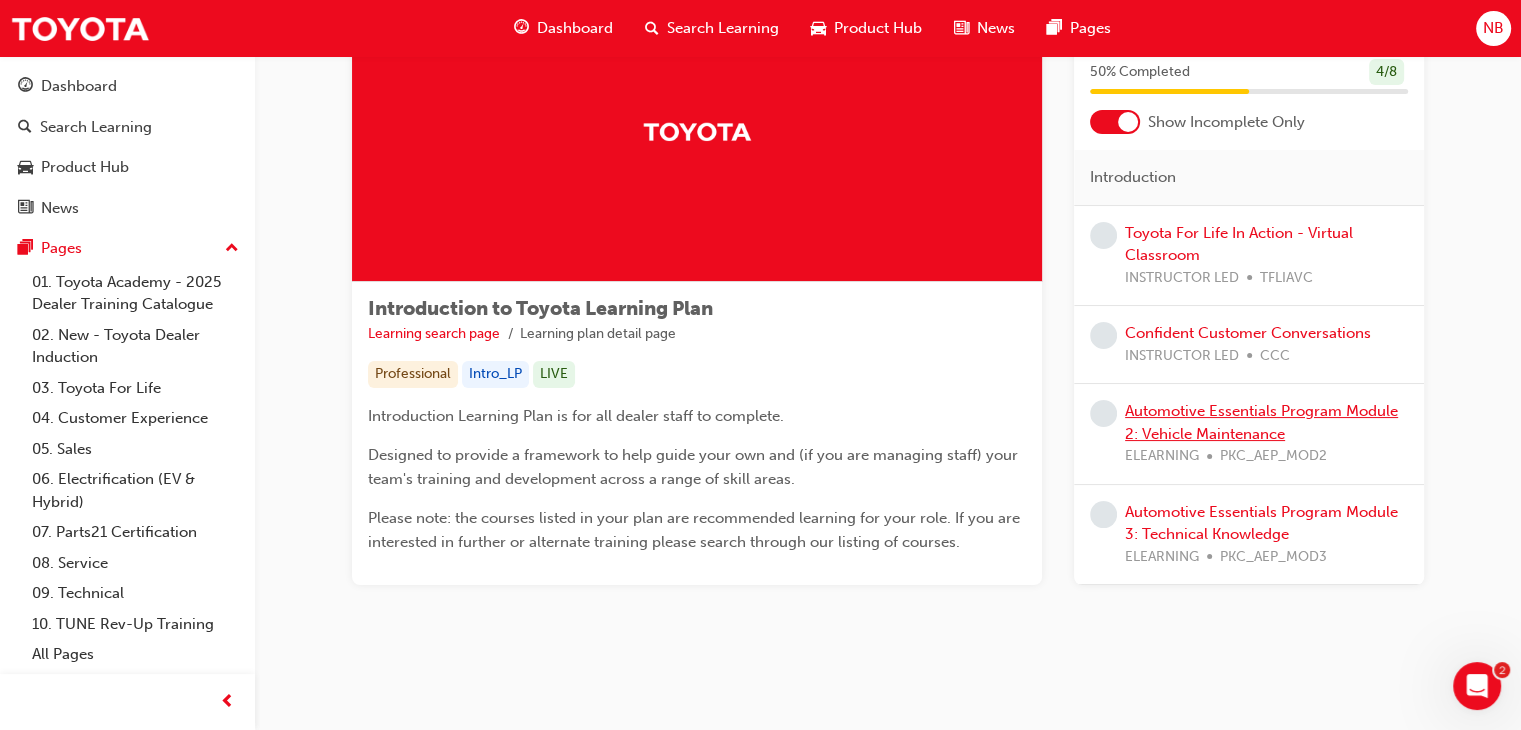 click on "Automotive Essentials Program Module 2: Vehicle Maintenance" at bounding box center (1261, 422) 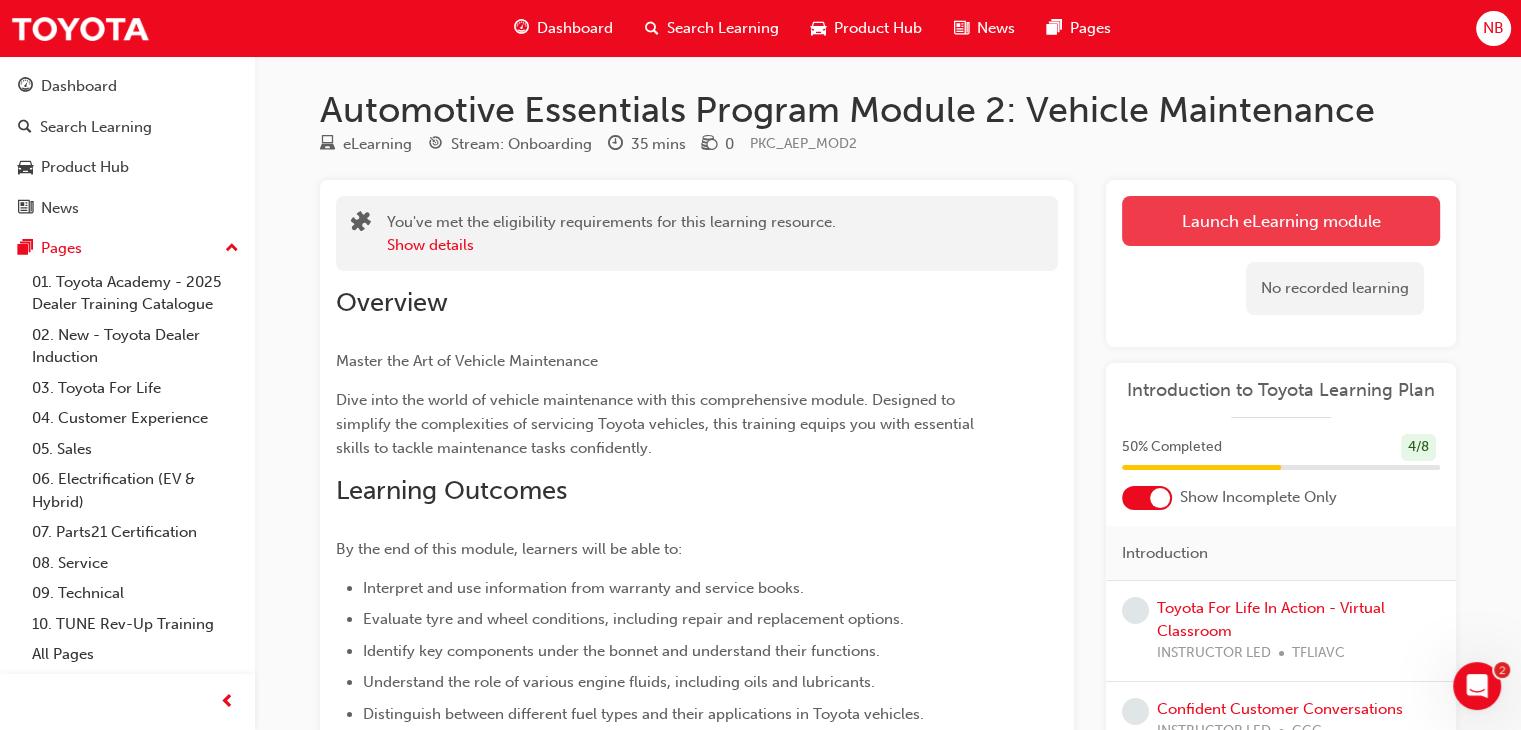 click on "Launch eLearning module" at bounding box center [1281, 221] 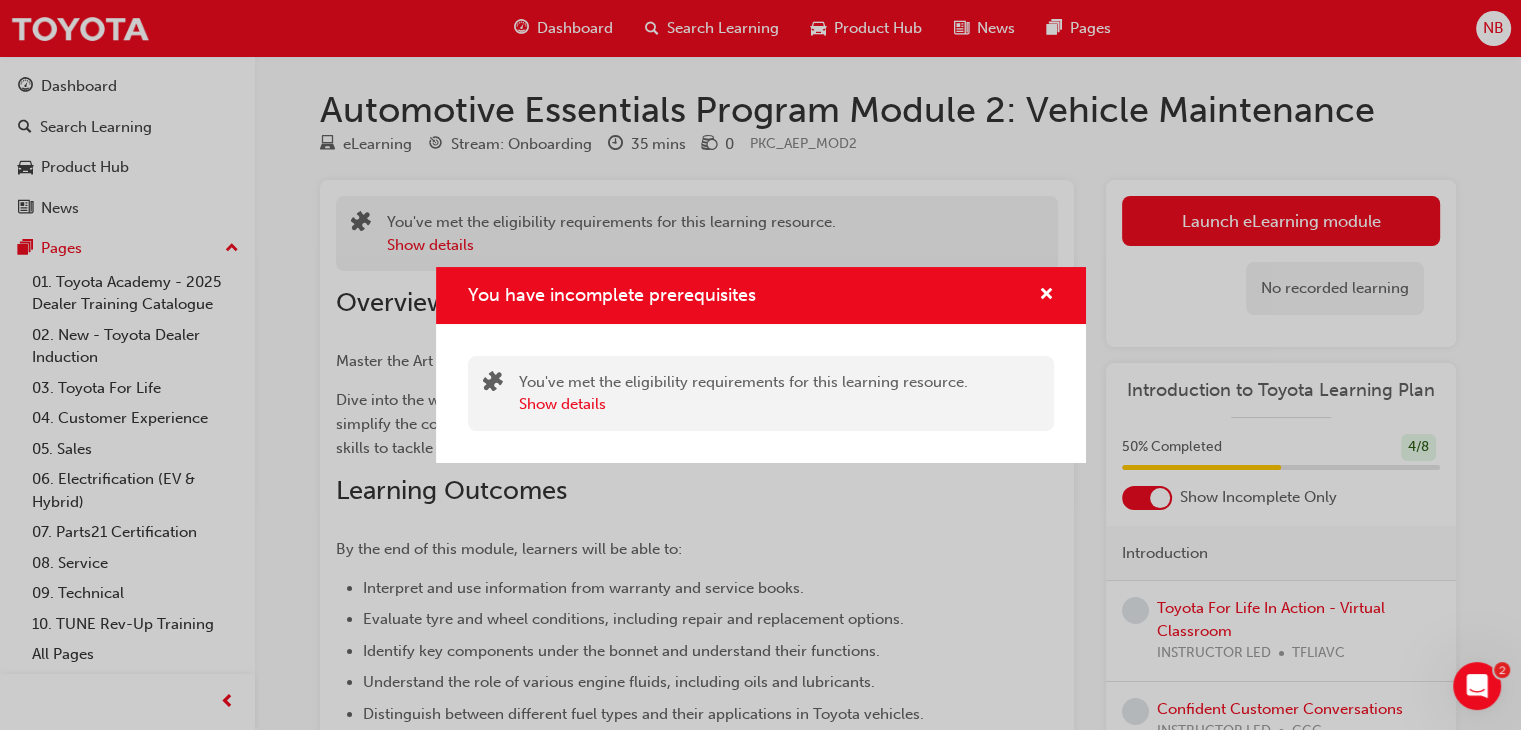 click at bounding box center [1038, 295] 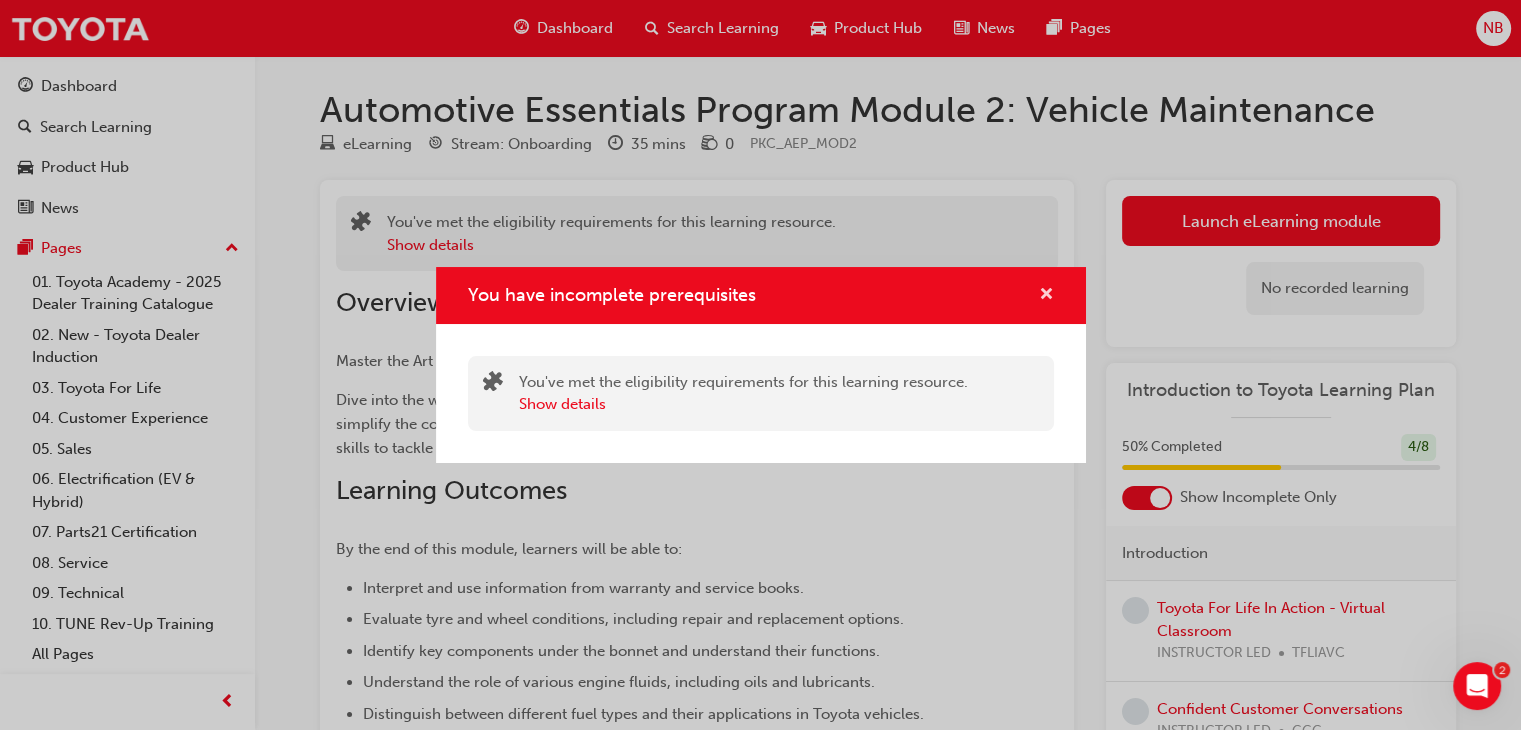 click at bounding box center (1046, 296) 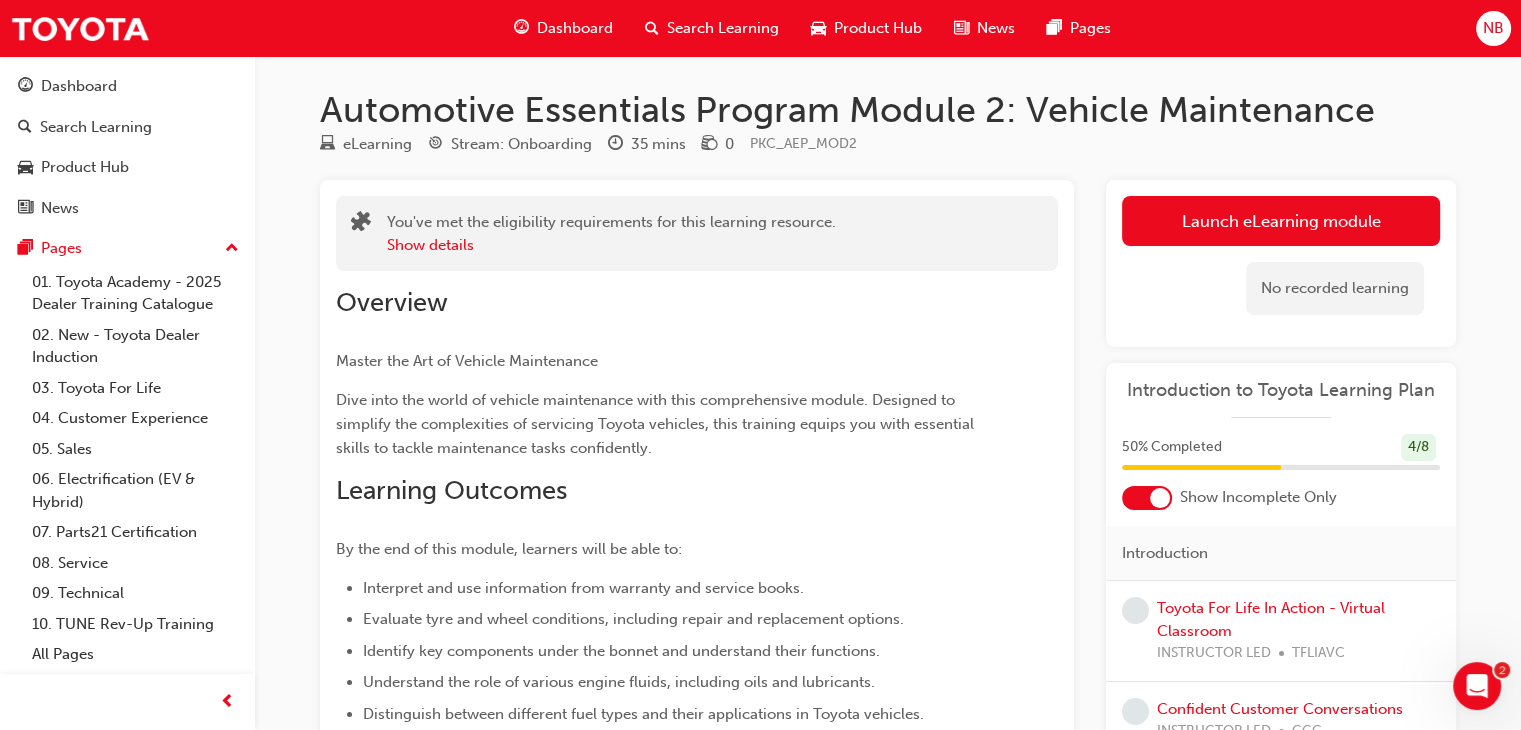 click on "Dashboard" at bounding box center (575, 28) 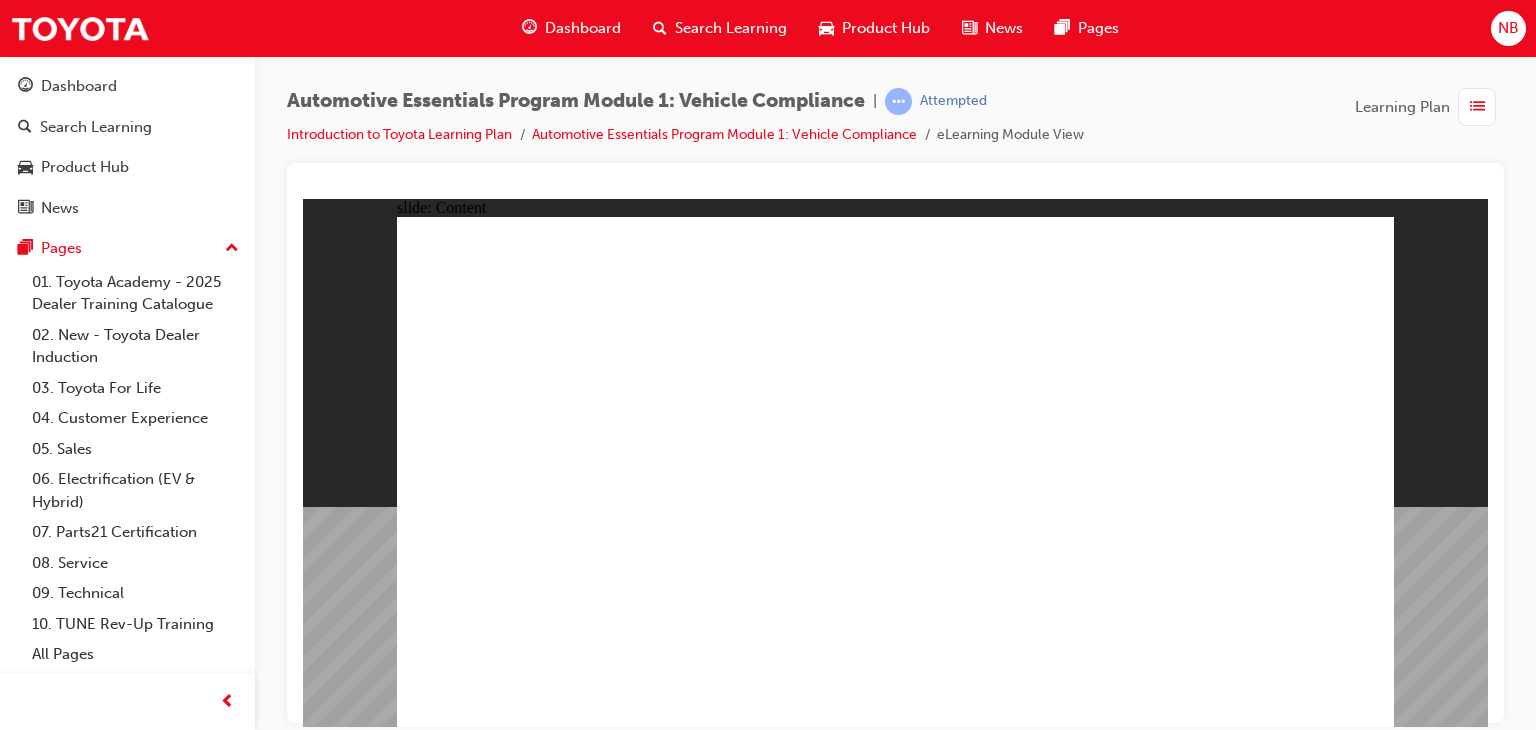 scroll, scrollTop: 0, scrollLeft: 0, axis: both 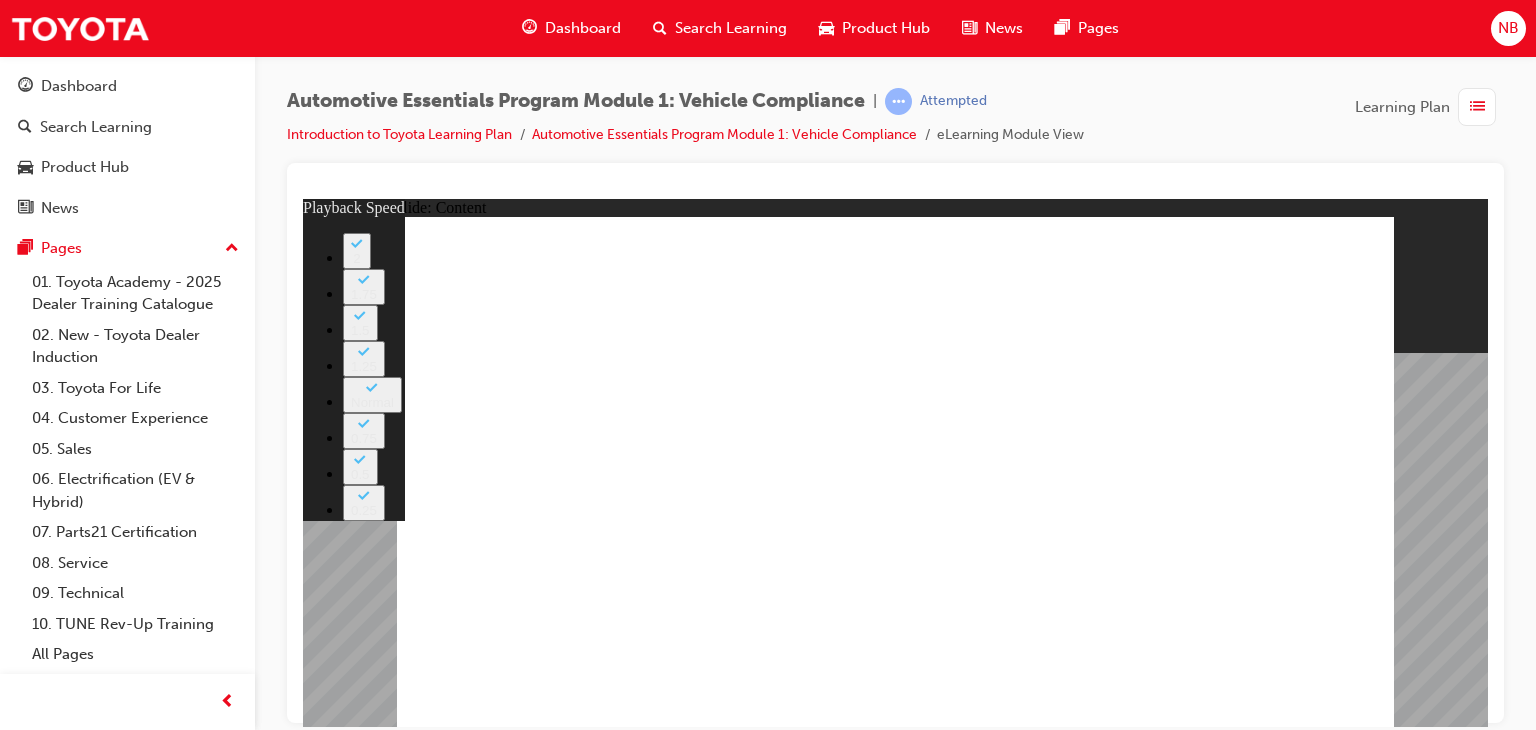 type on "35" 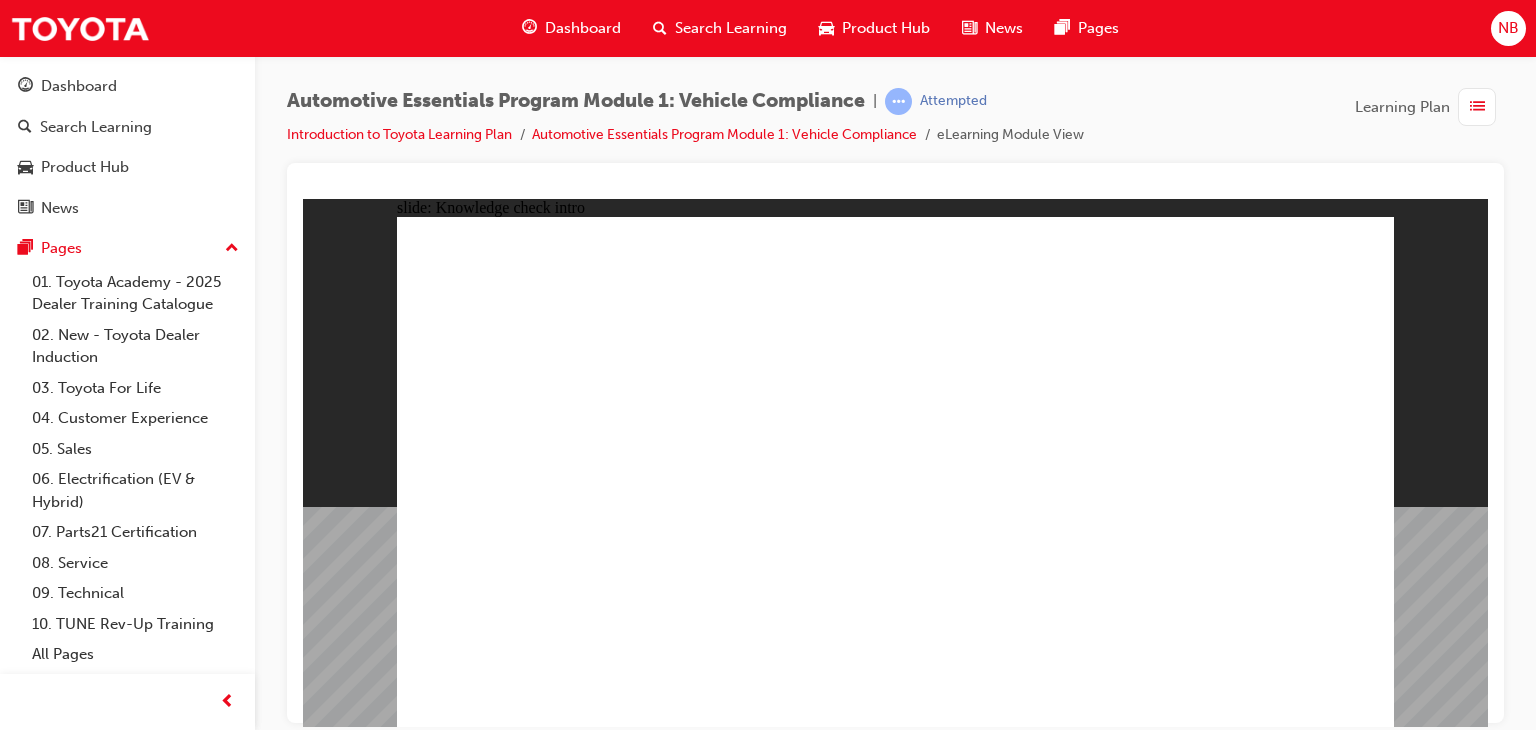 click 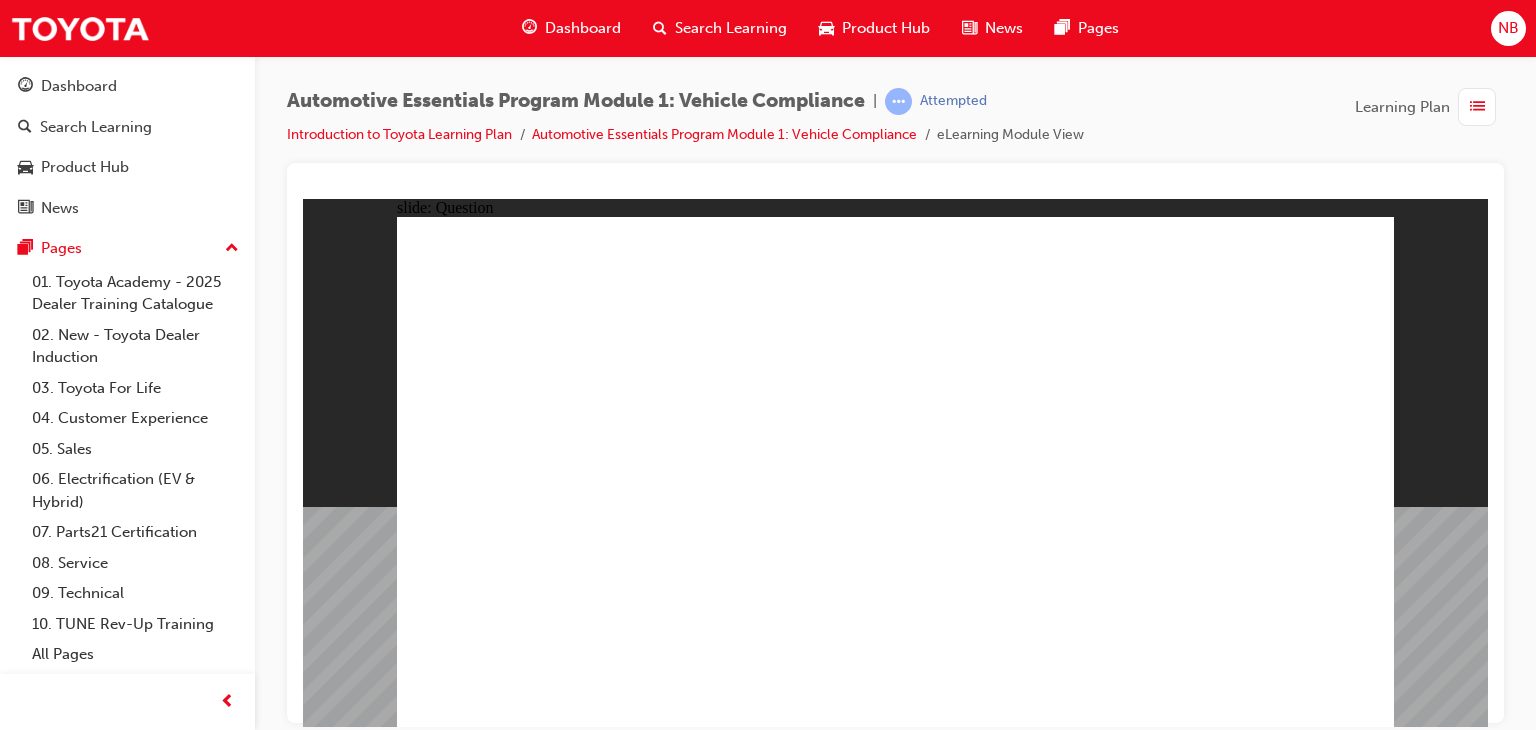 click 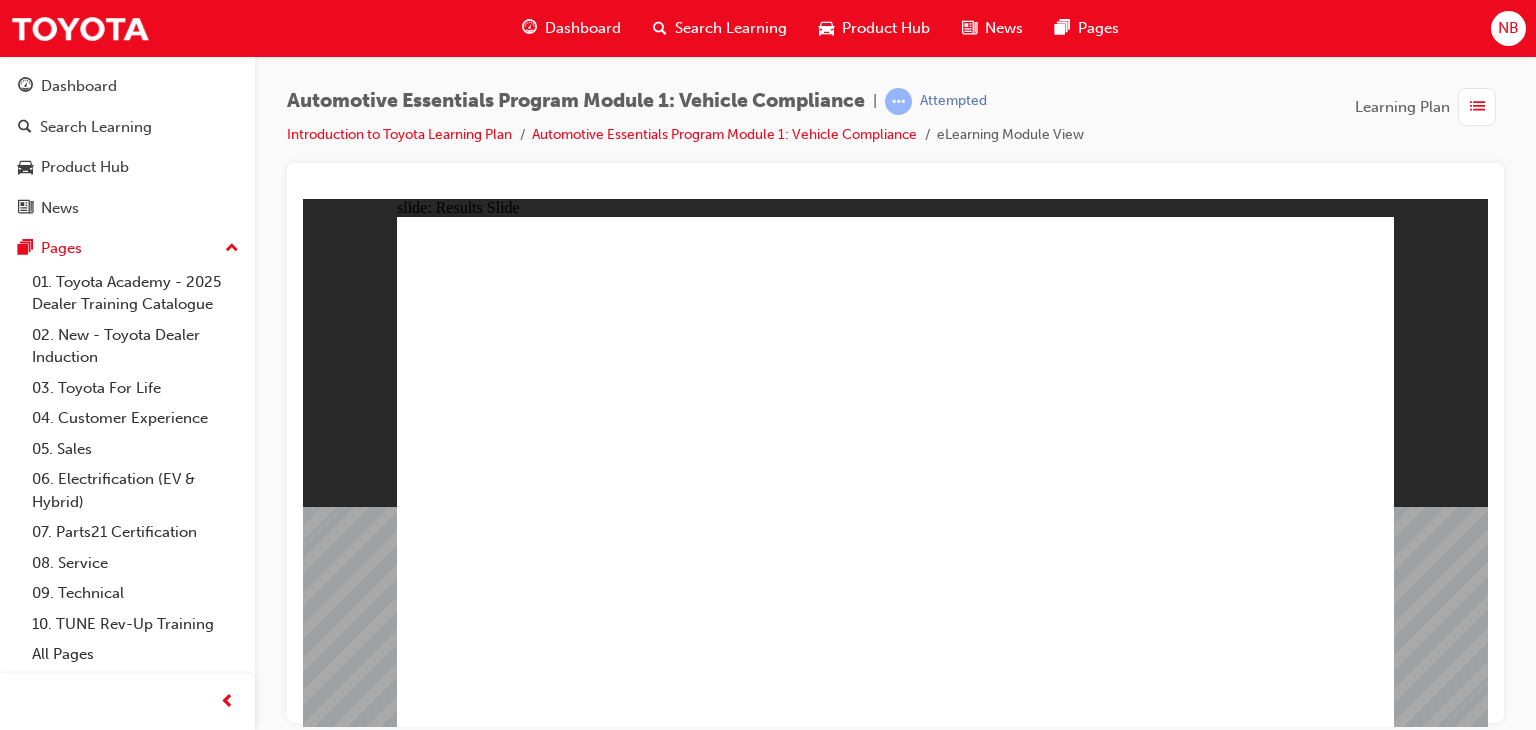 click 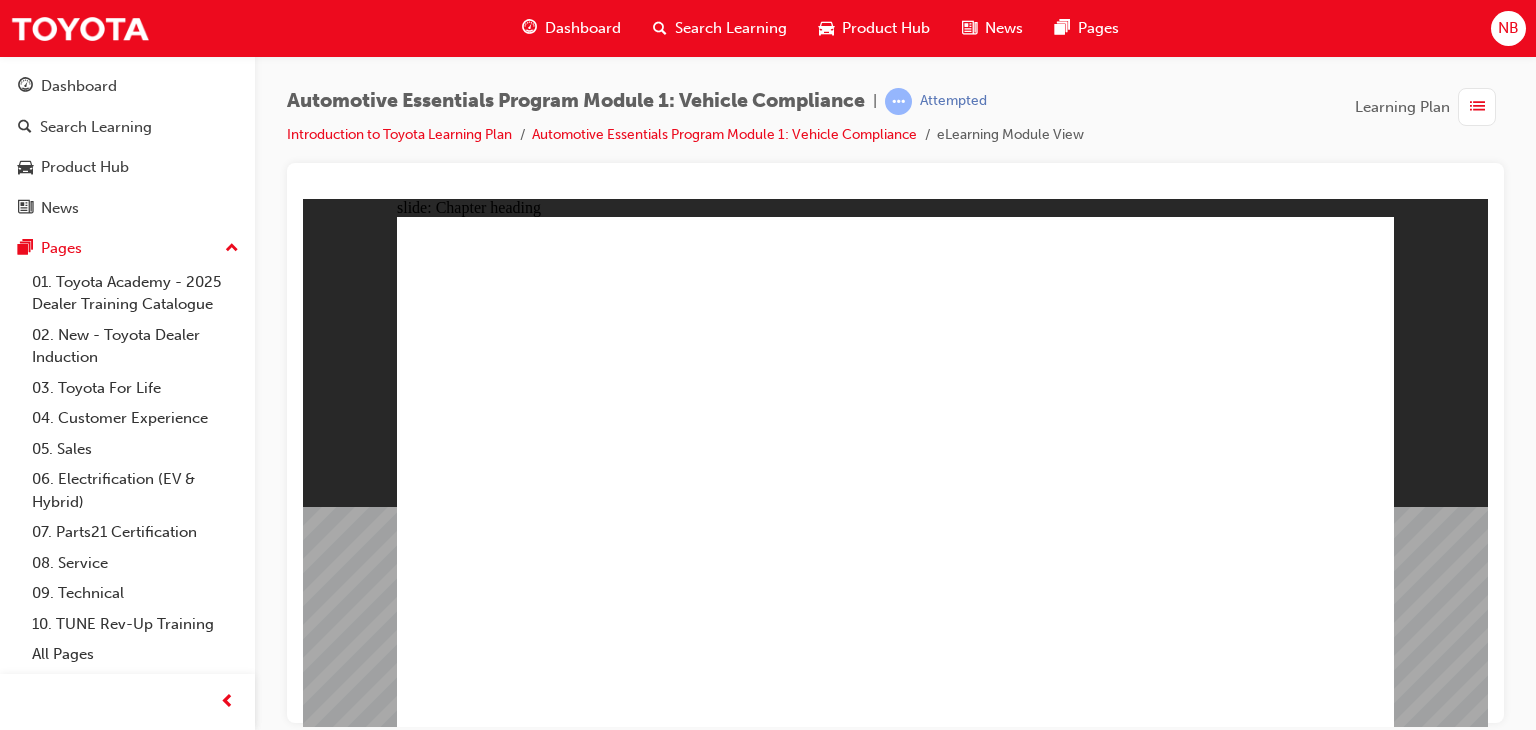 click 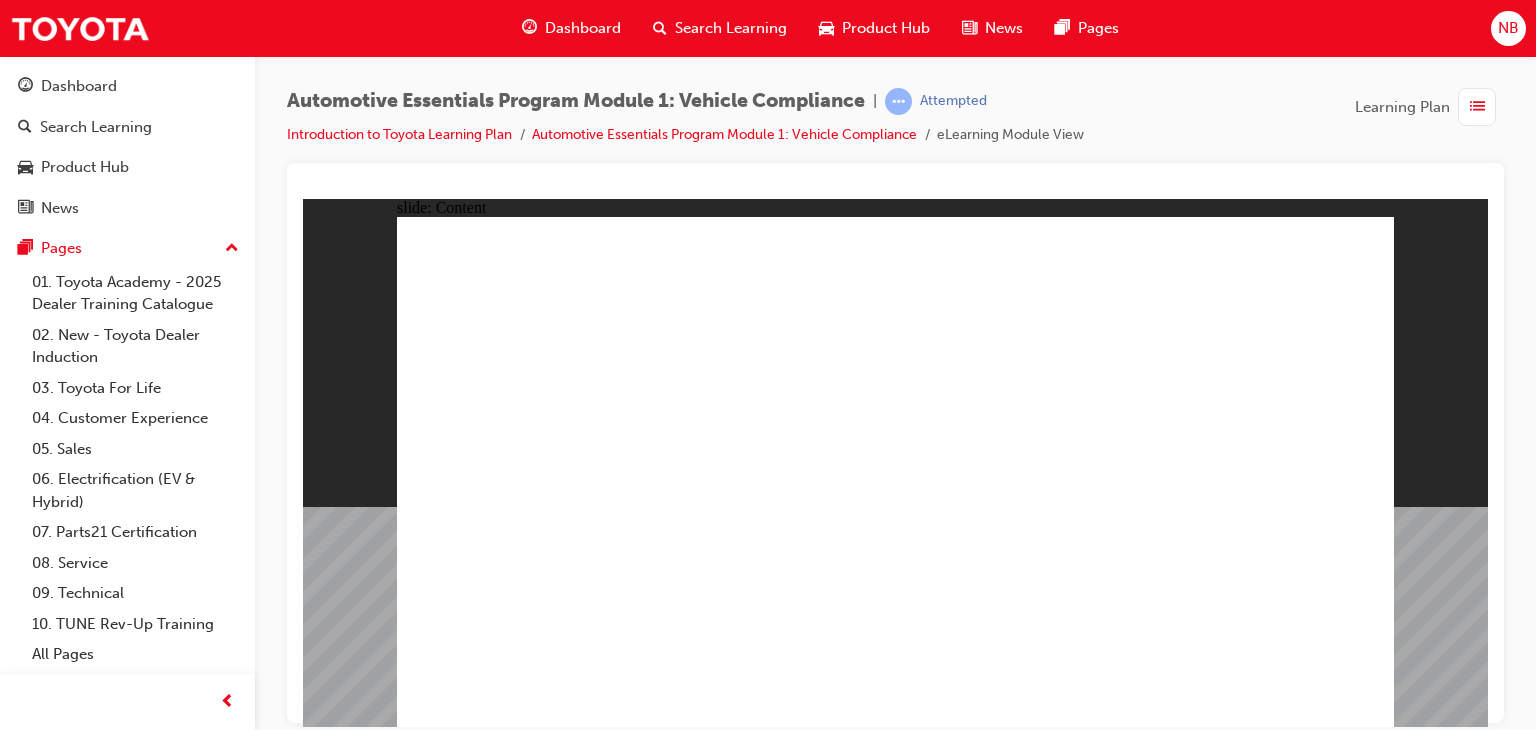 click 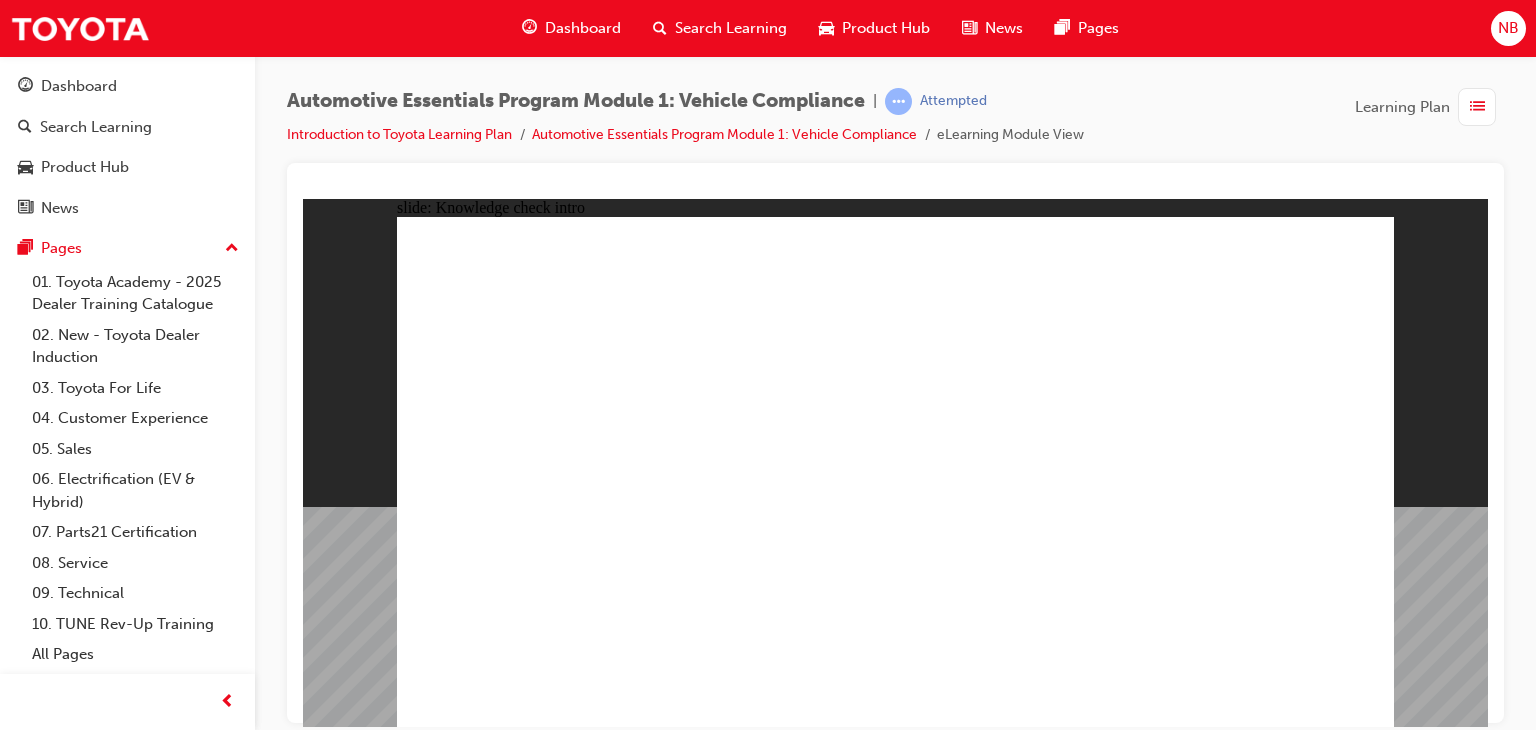 click 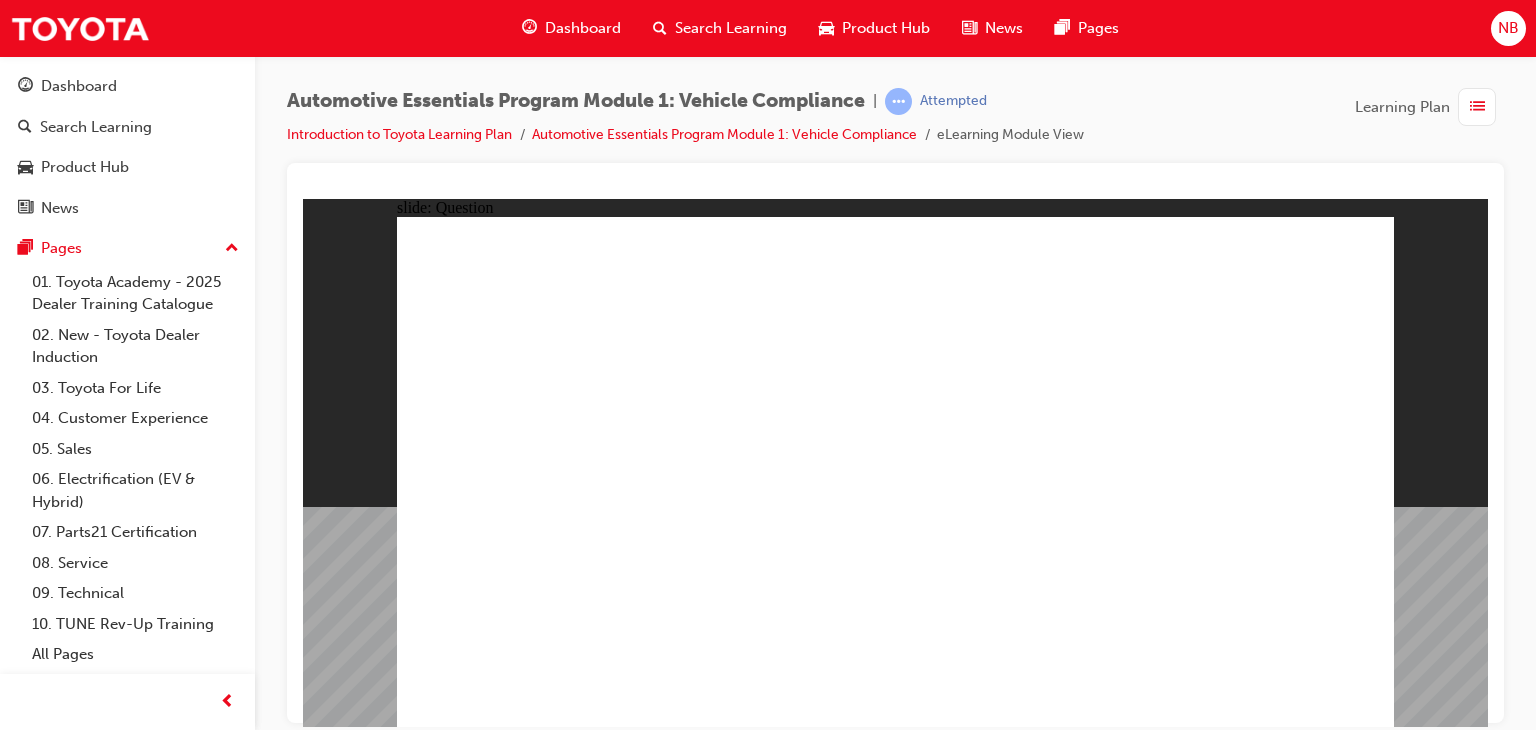 click 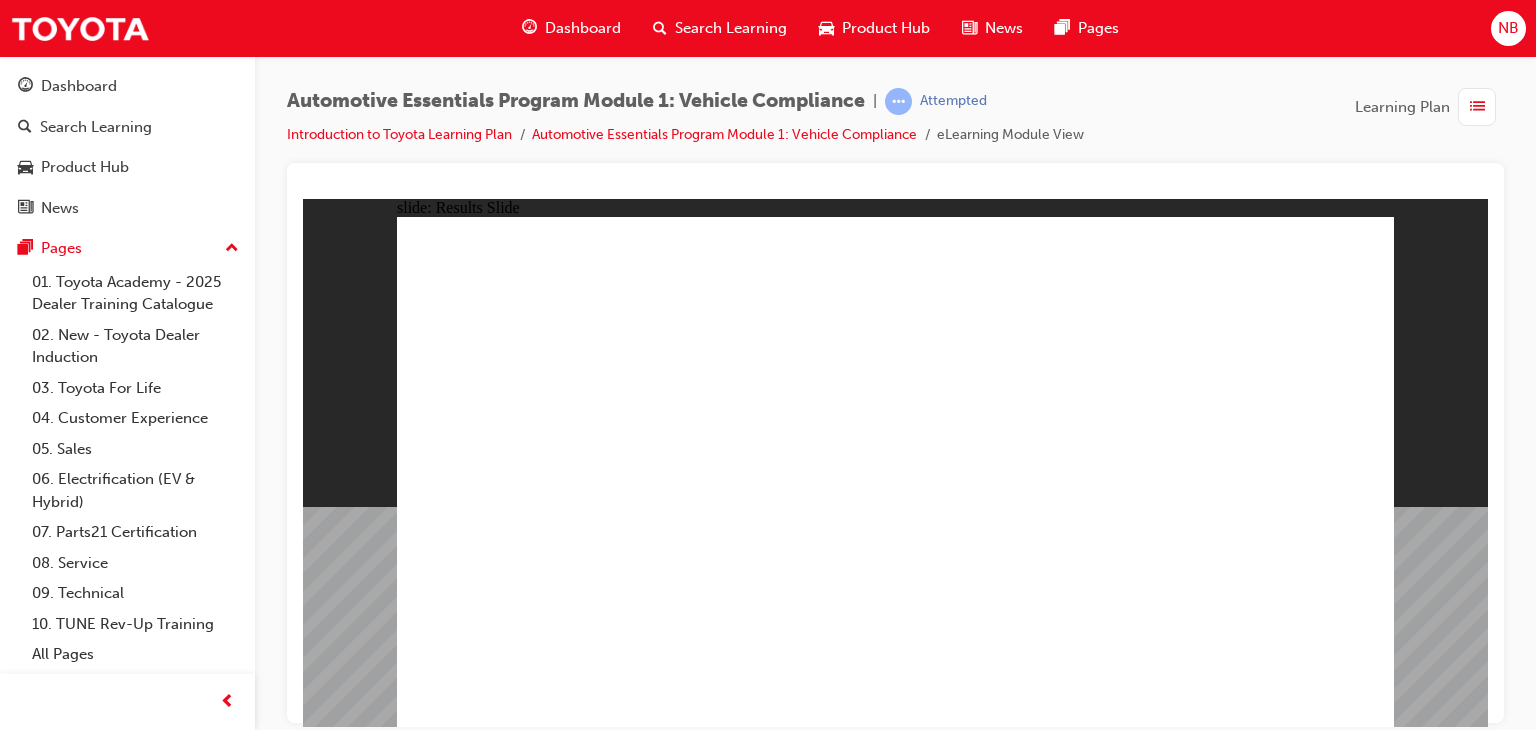 click 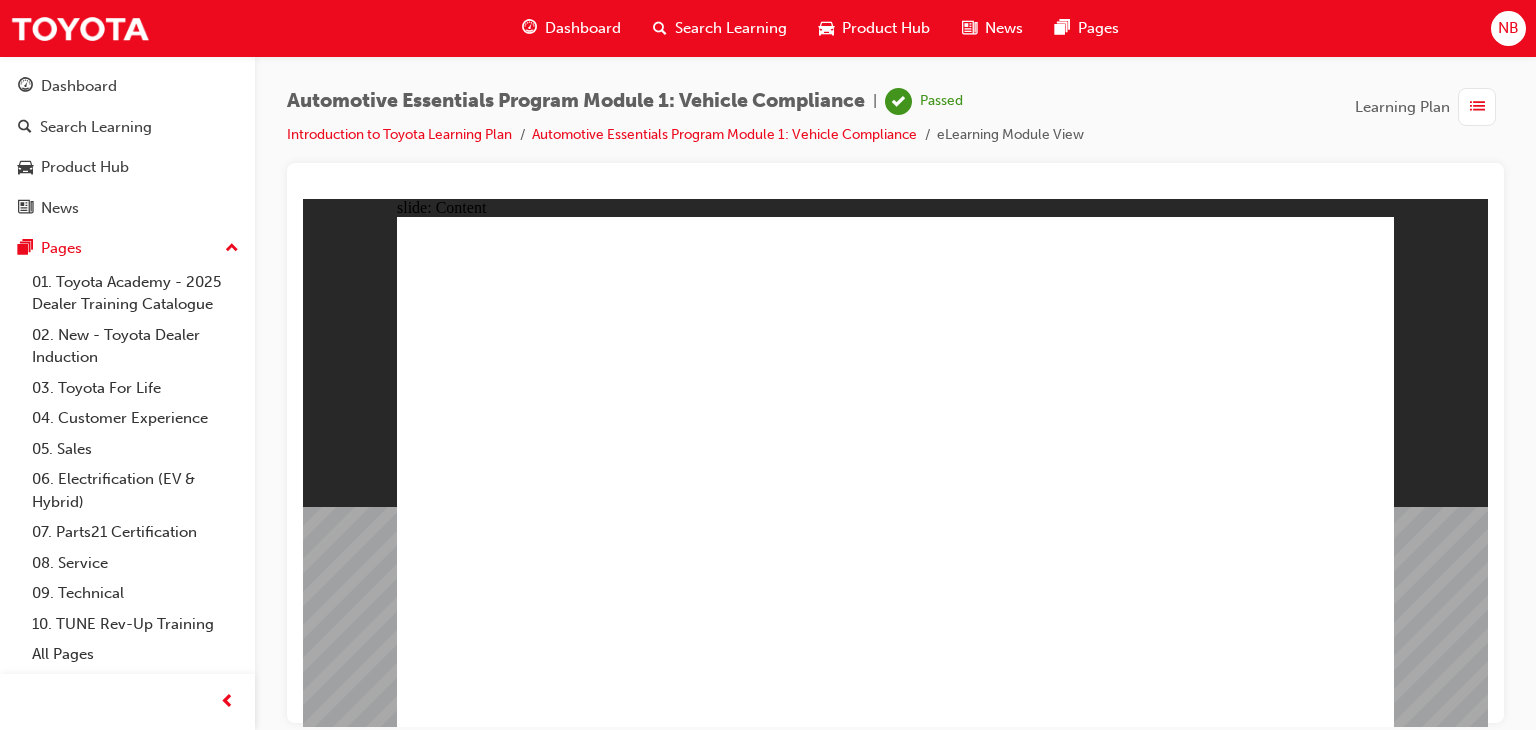 click 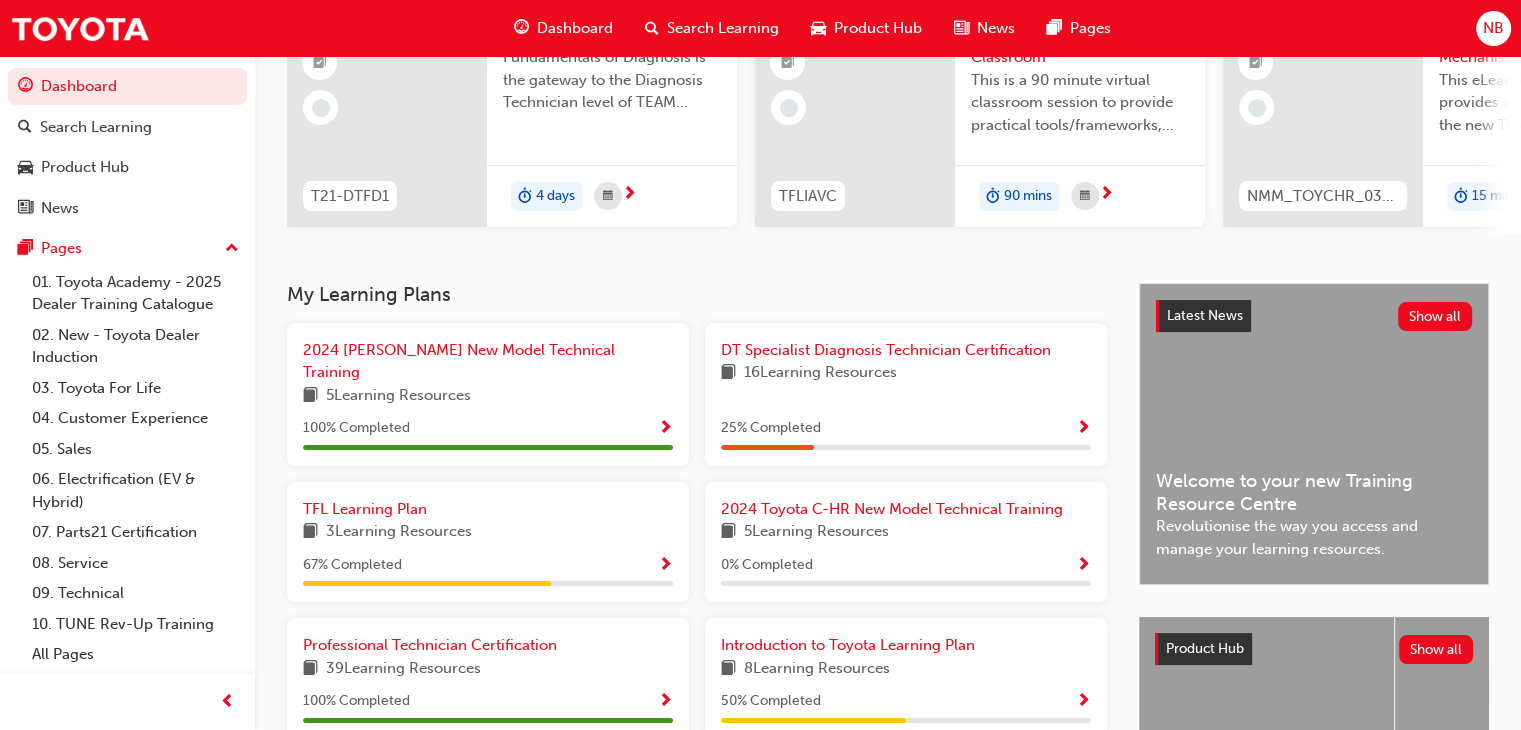 scroll, scrollTop: 300, scrollLeft: 0, axis: vertical 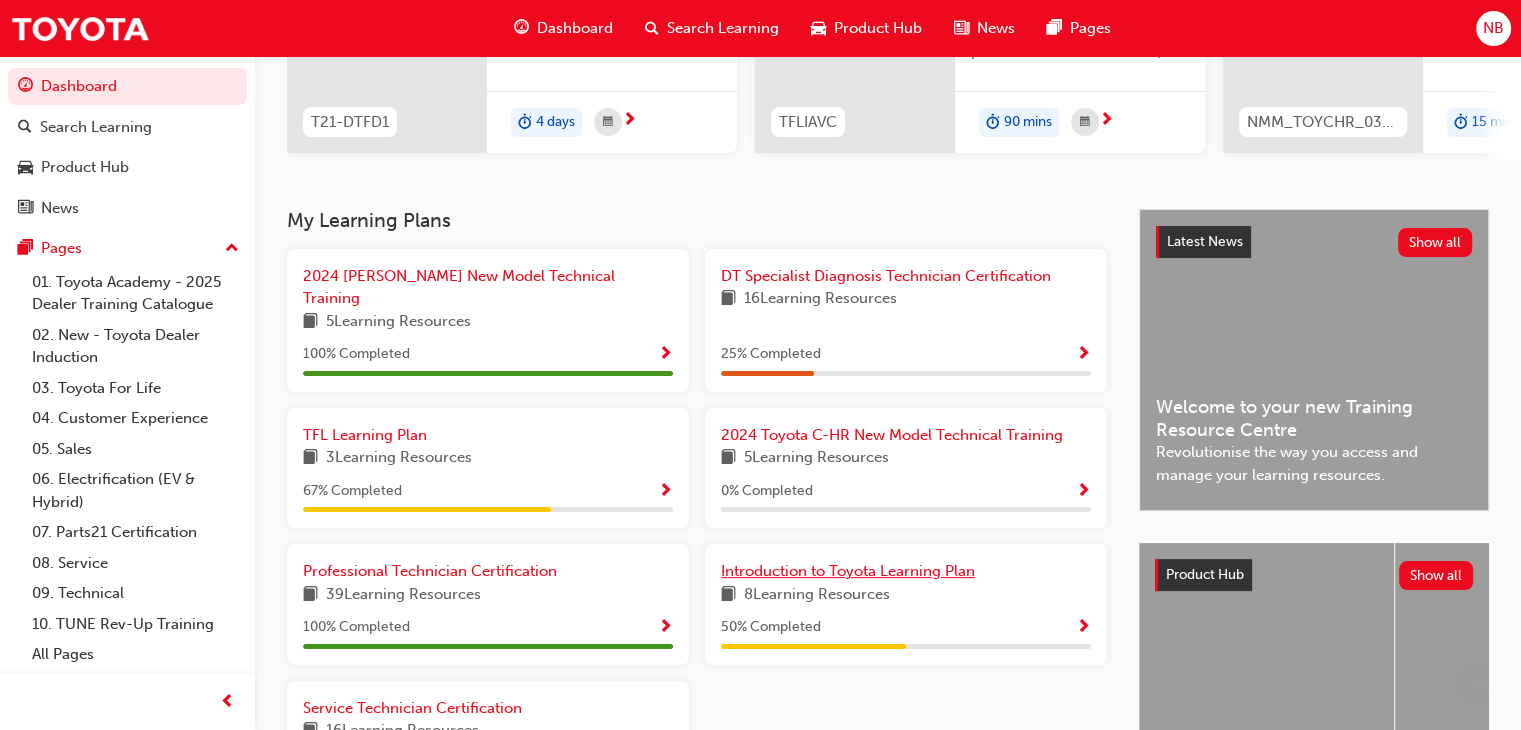 click on "Introduction to Toyota Learning Plan" at bounding box center [848, 571] 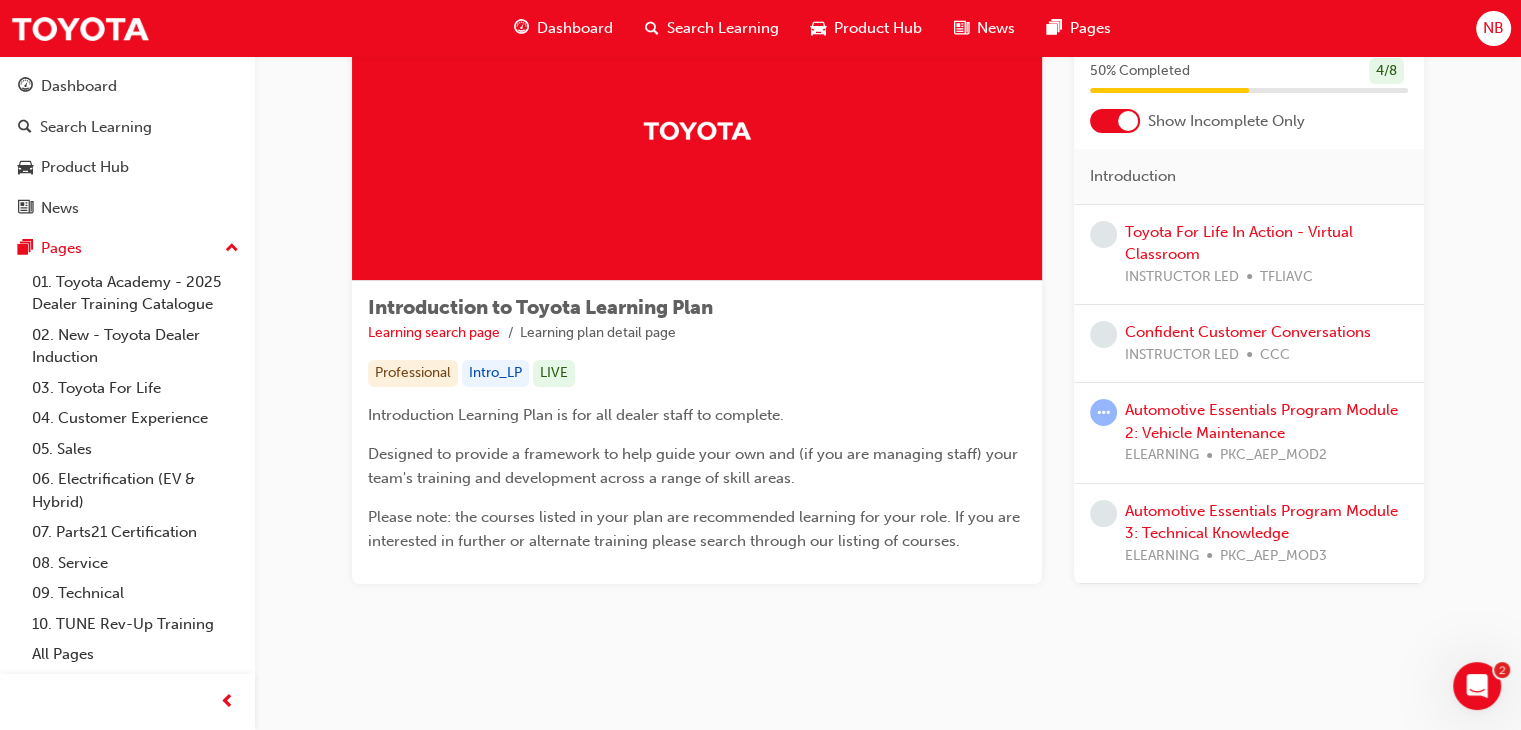 scroll, scrollTop: 122, scrollLeft: 0, axis: vertical 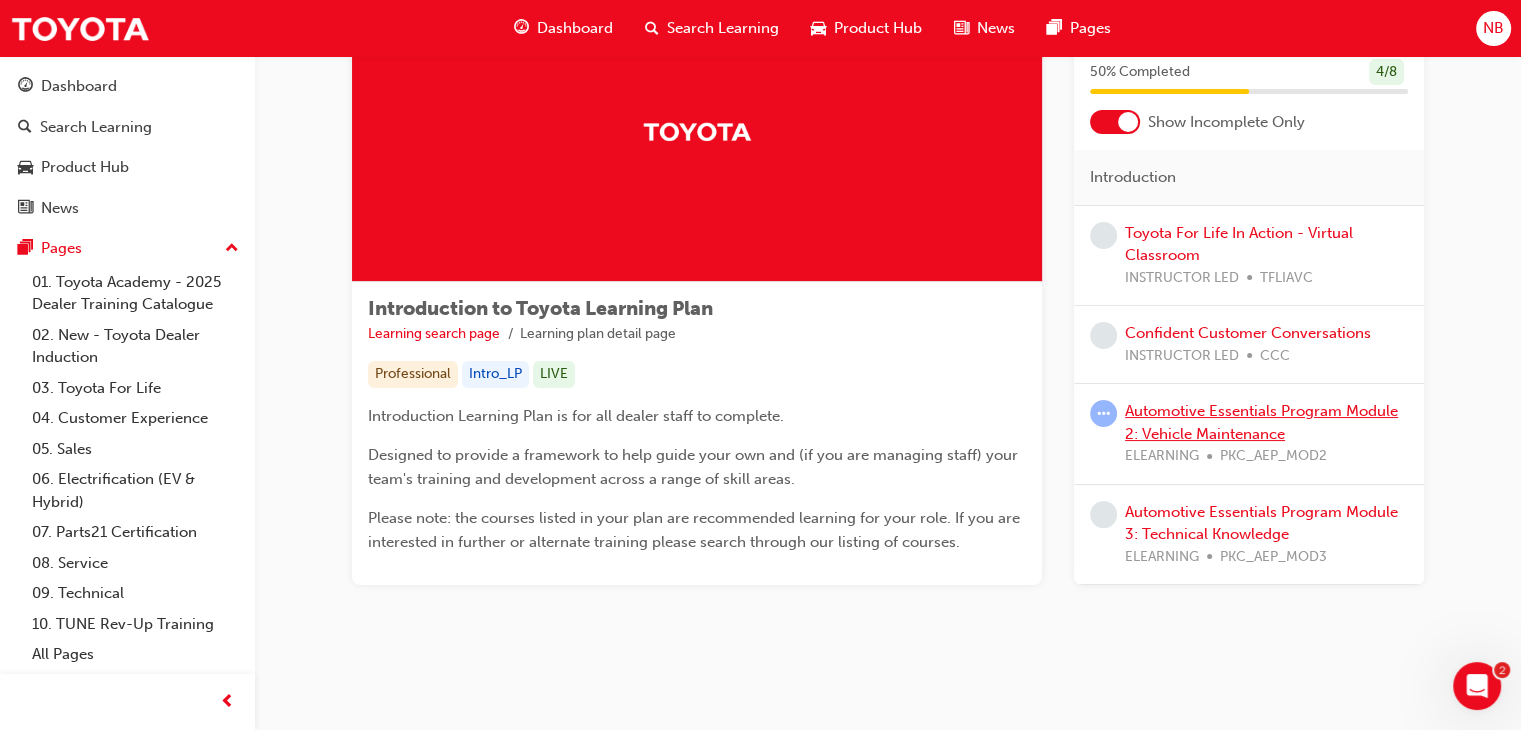 click on "Automotive Essentials Program Module 2: Vehicle Maintenance" at bounding box center [1261, 422] 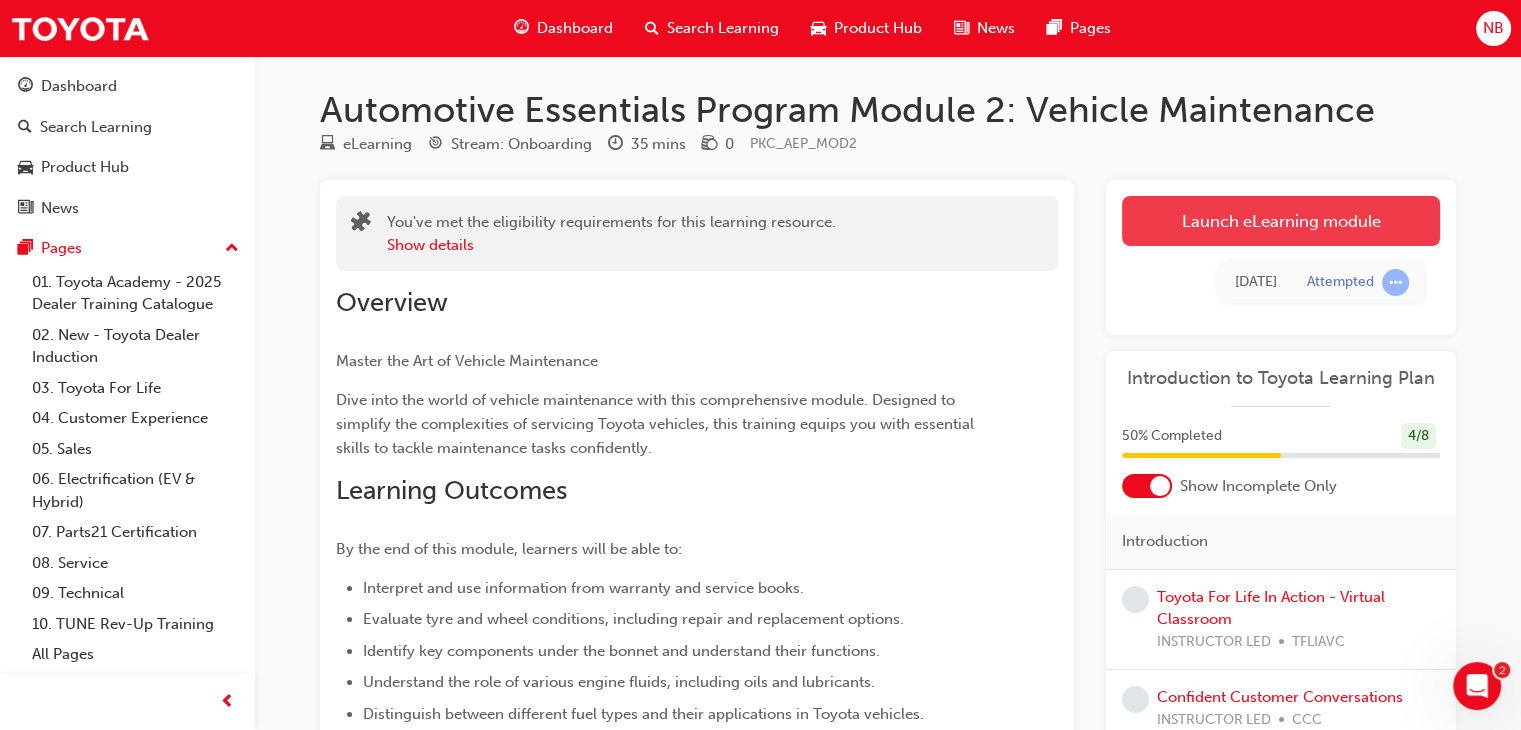click on "Launch eLearning module" at bounding box center [1281, 221] 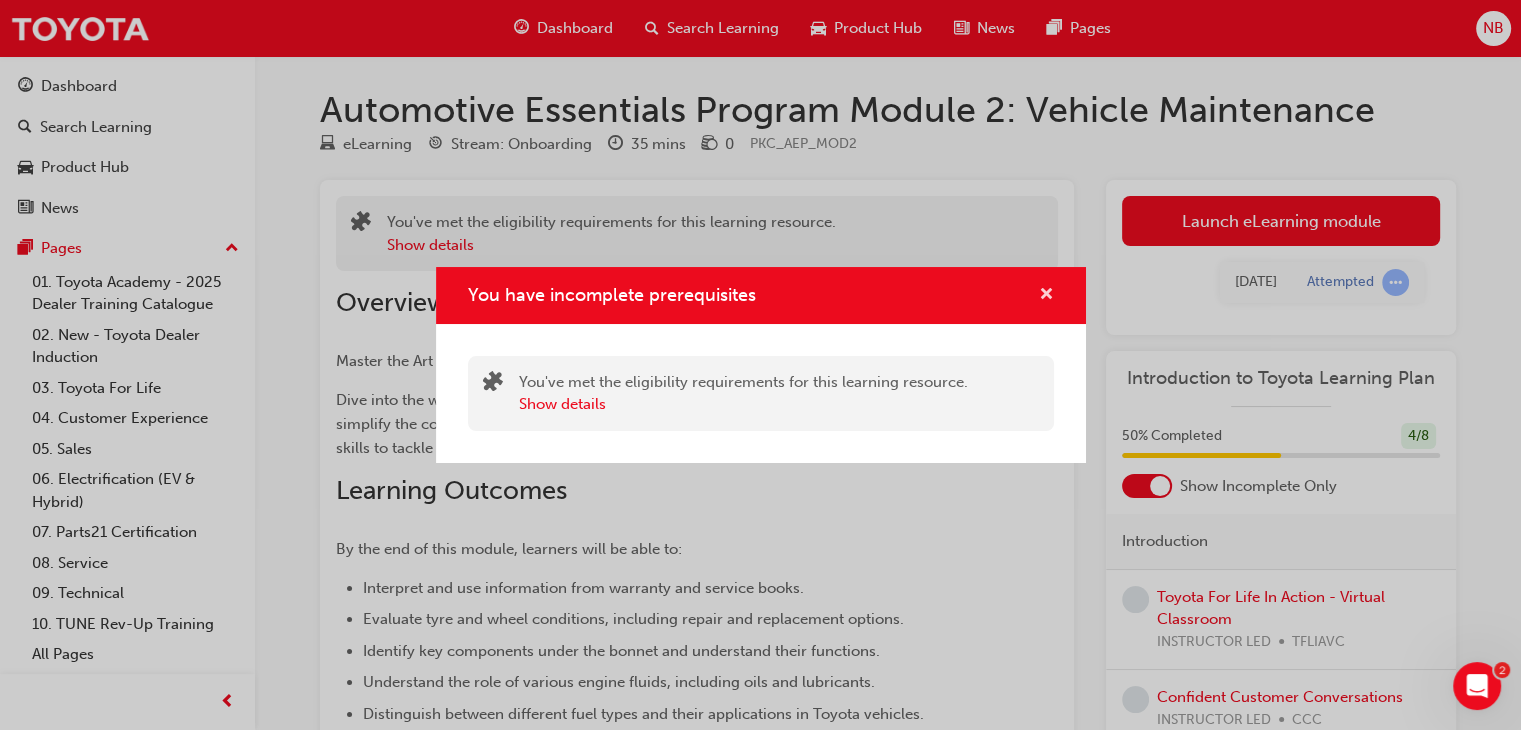 click at bounding box center (1046, 296) 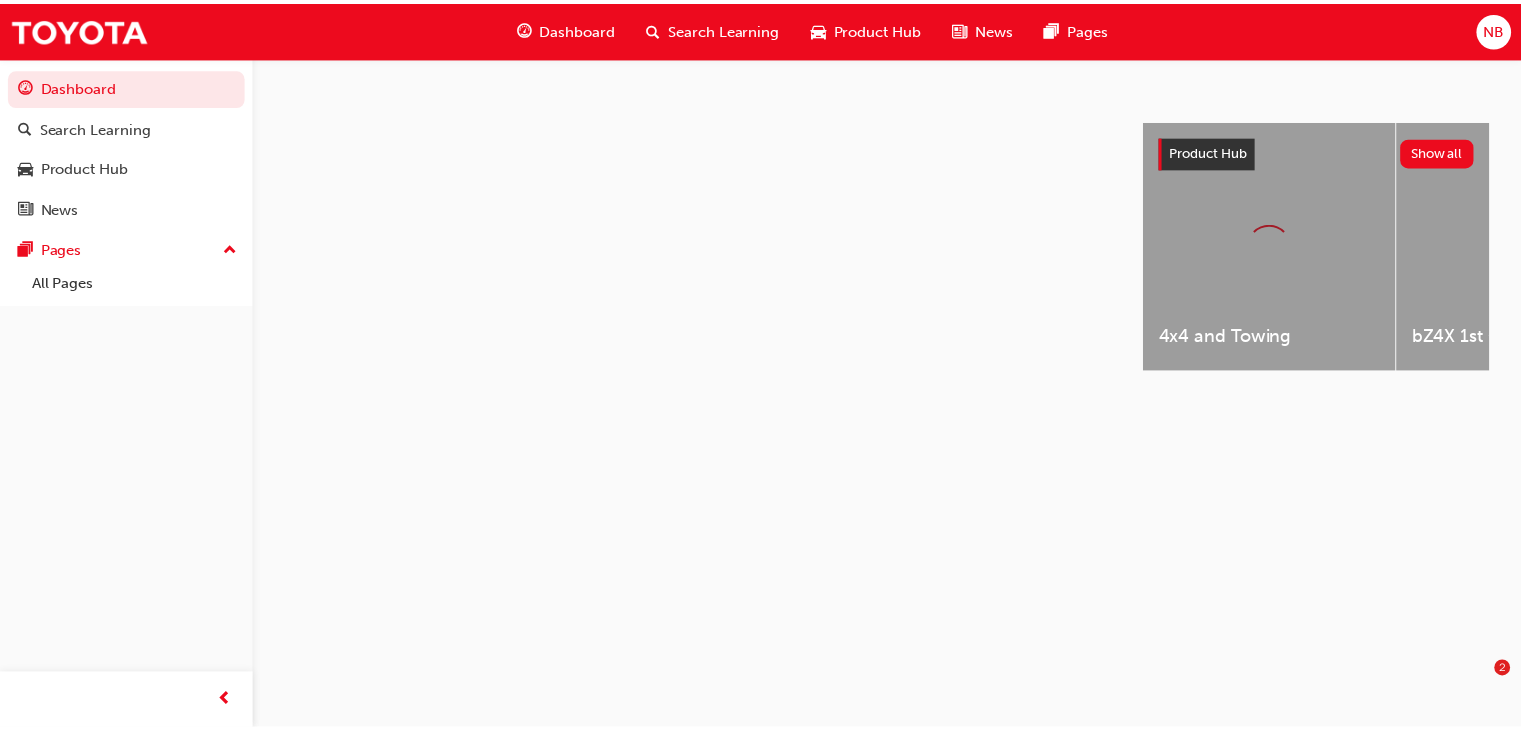 scroll, scrollTop: 0, scrollLeft: 0, axis: both 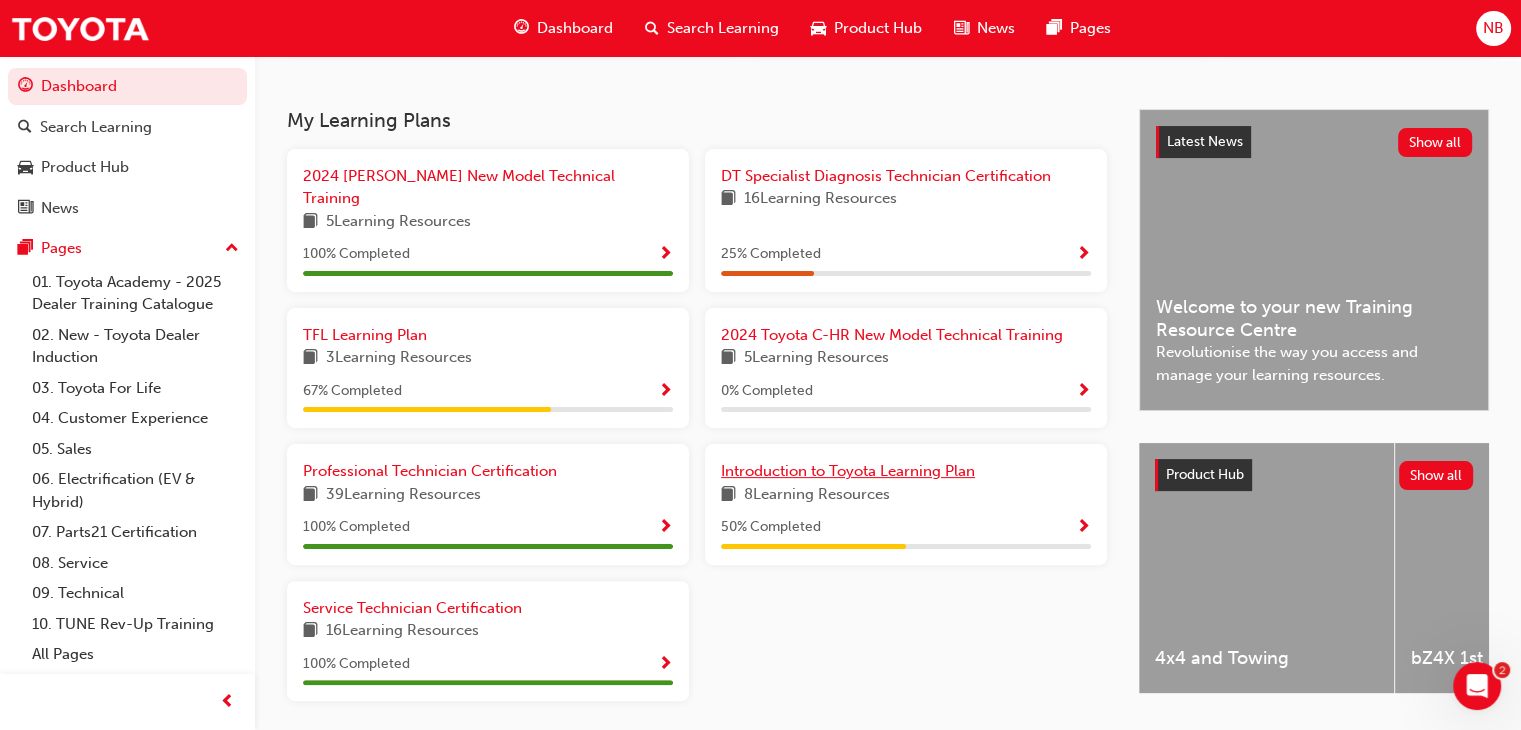 click on "Introduction to Toyota Learning Plan" at bounding box center [848, 471] 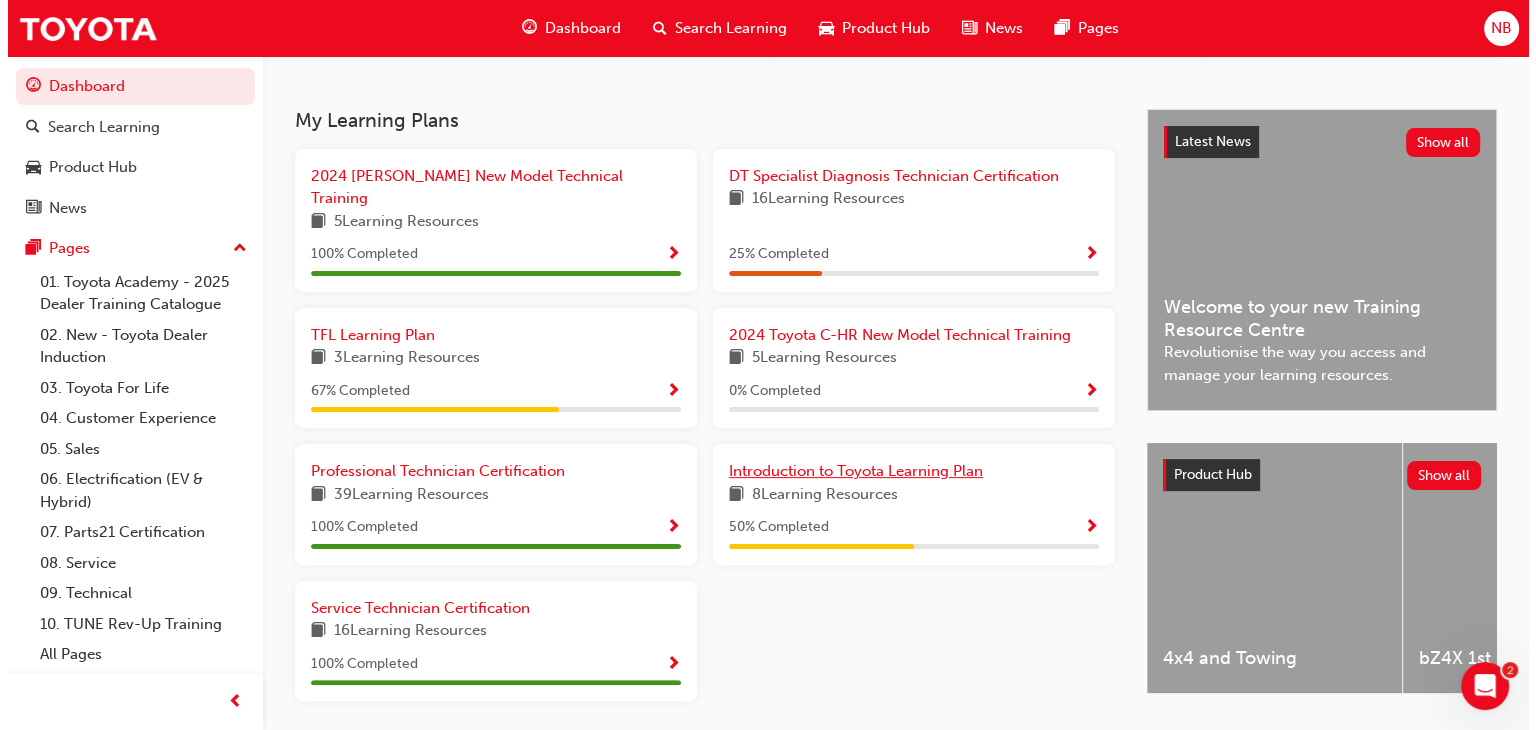 scroll, scrollTop: 0, scrollLeft: 0, axis: both 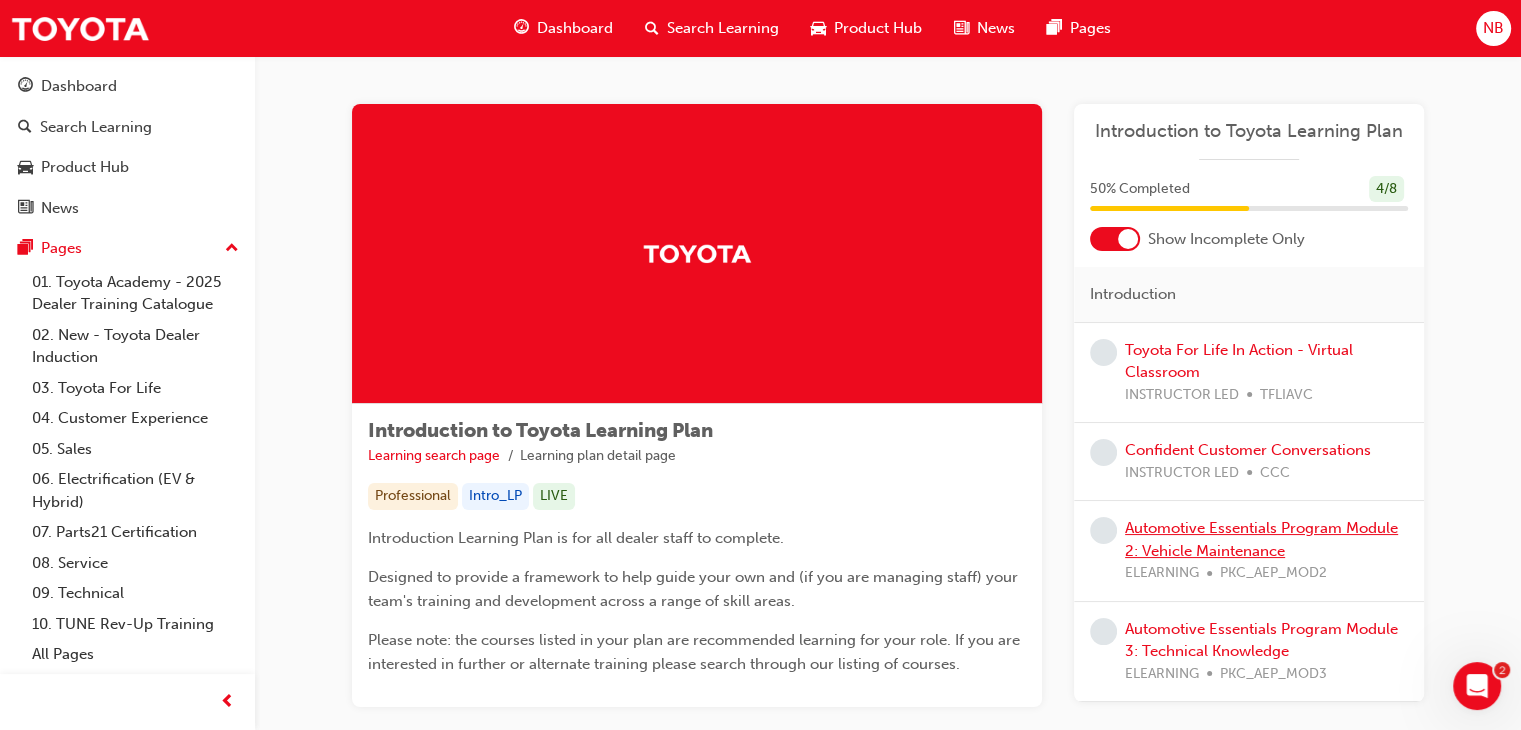 click on "Automotive Essentials Program Module 2: Vehicle Maintenance" at bounding box center [1261, 539] 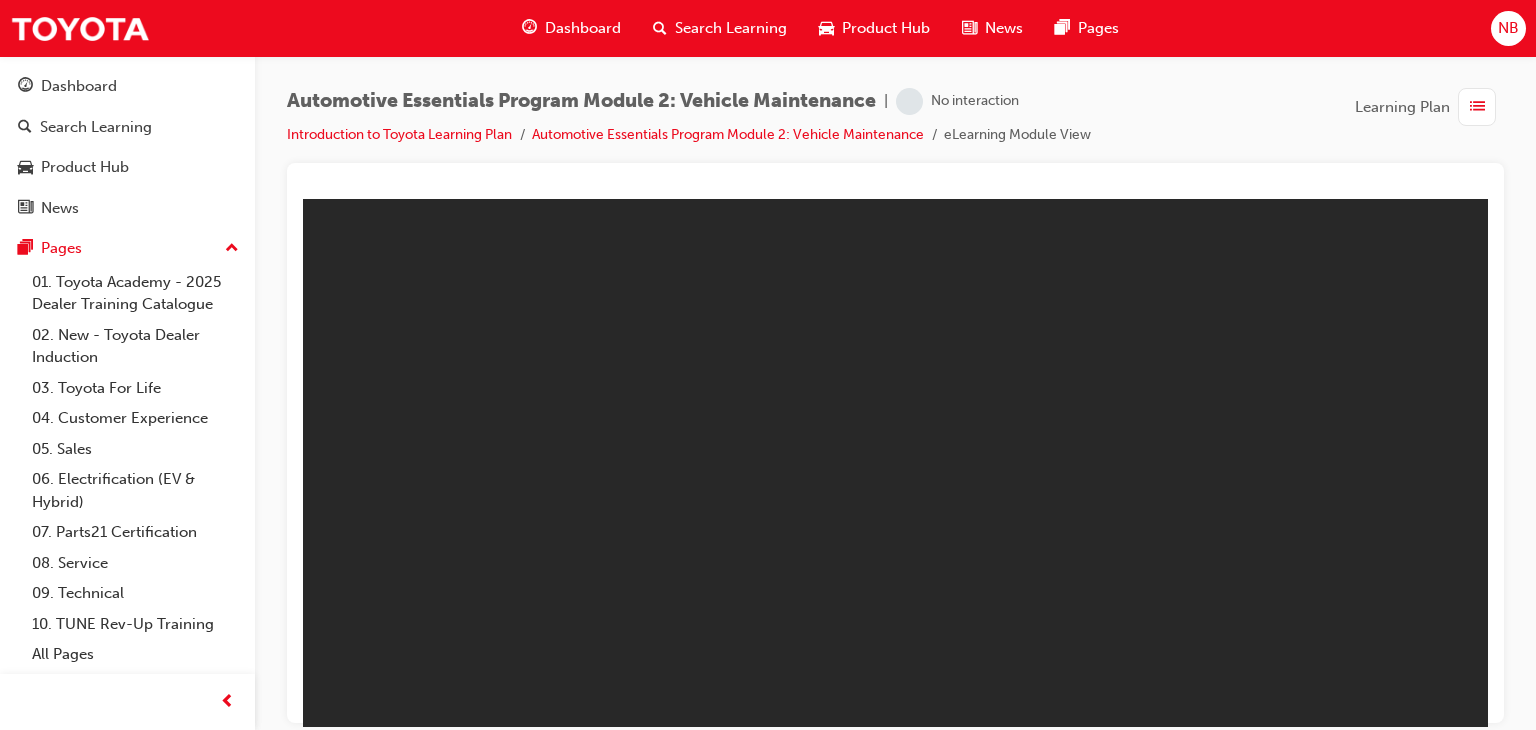 scroll, scrollTop: 0, scrollLeft: 0, axis: both 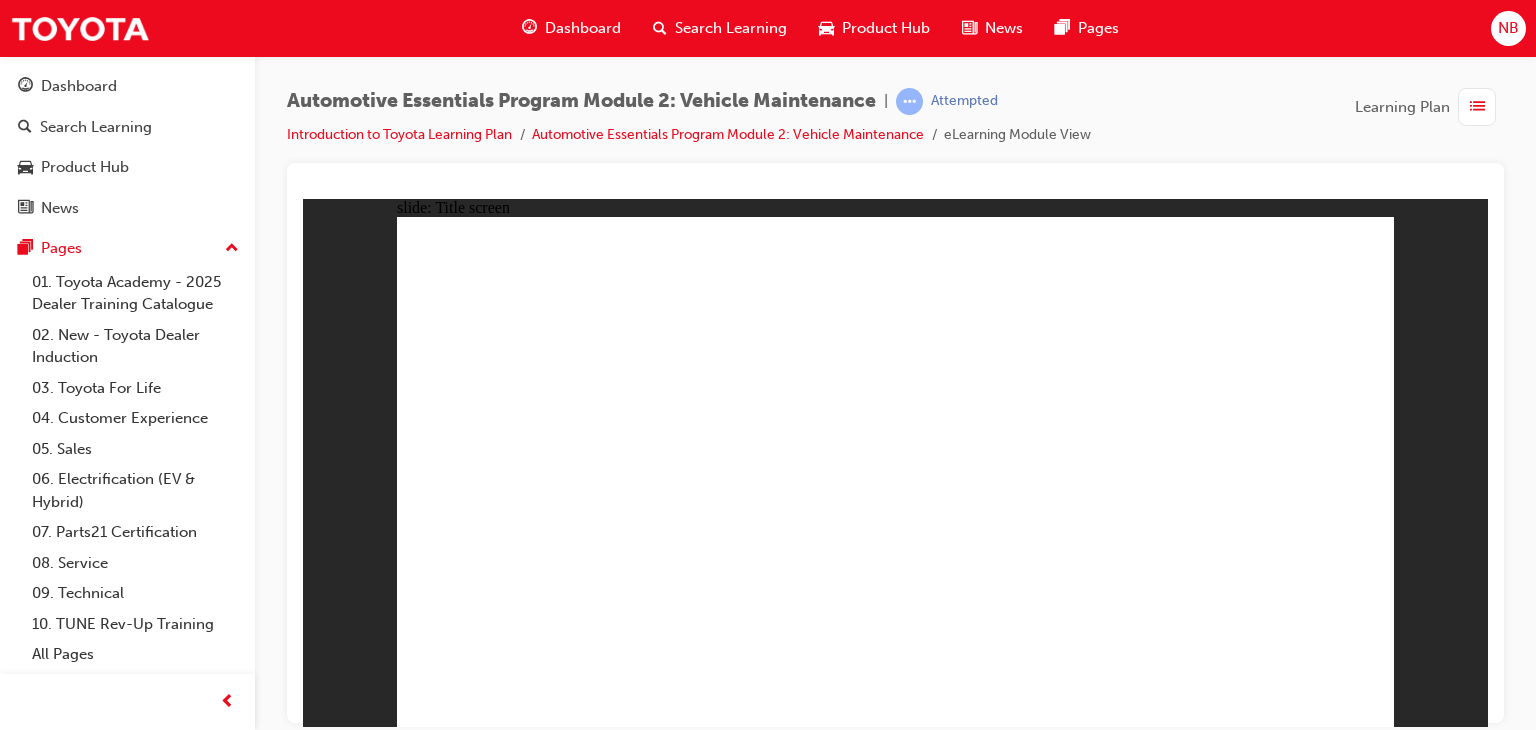 click 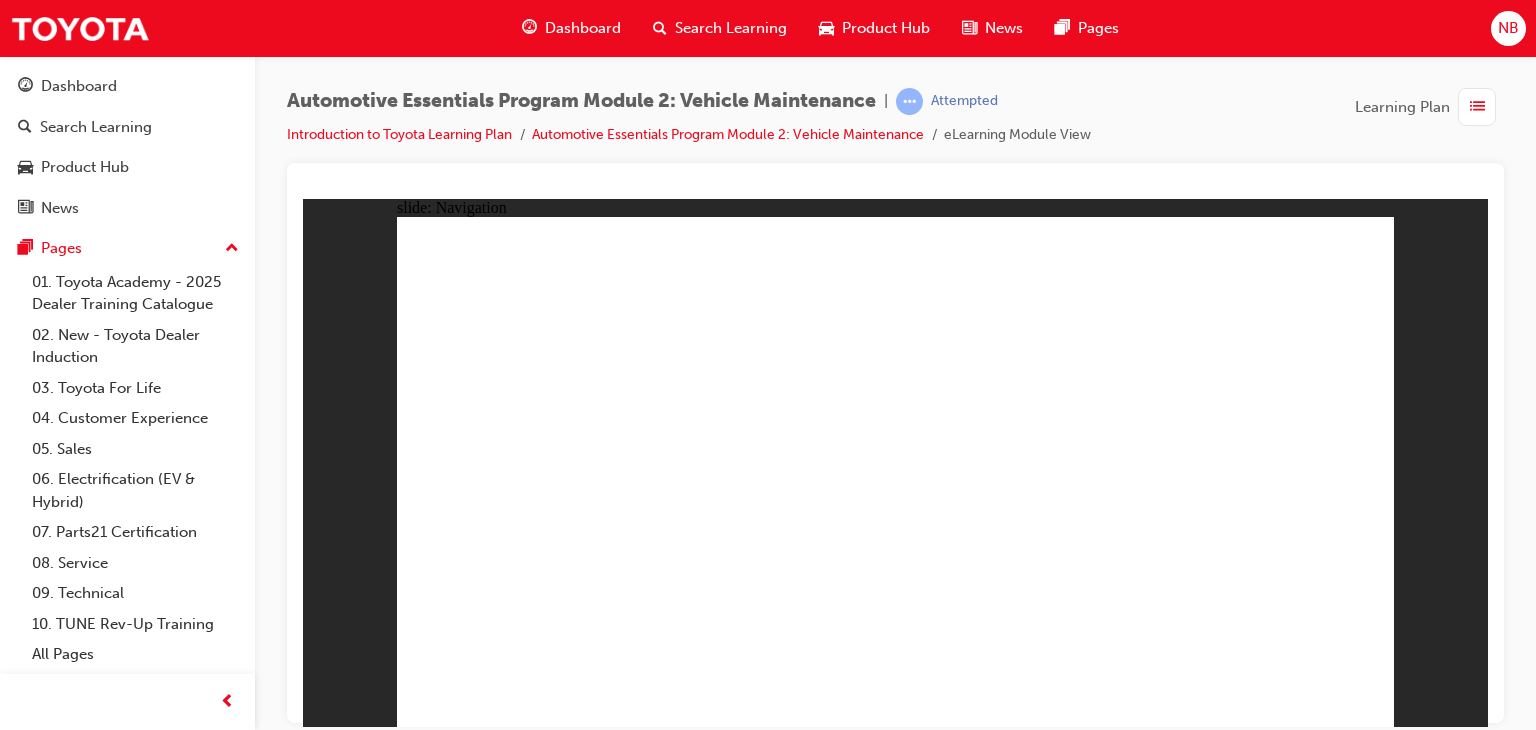 click 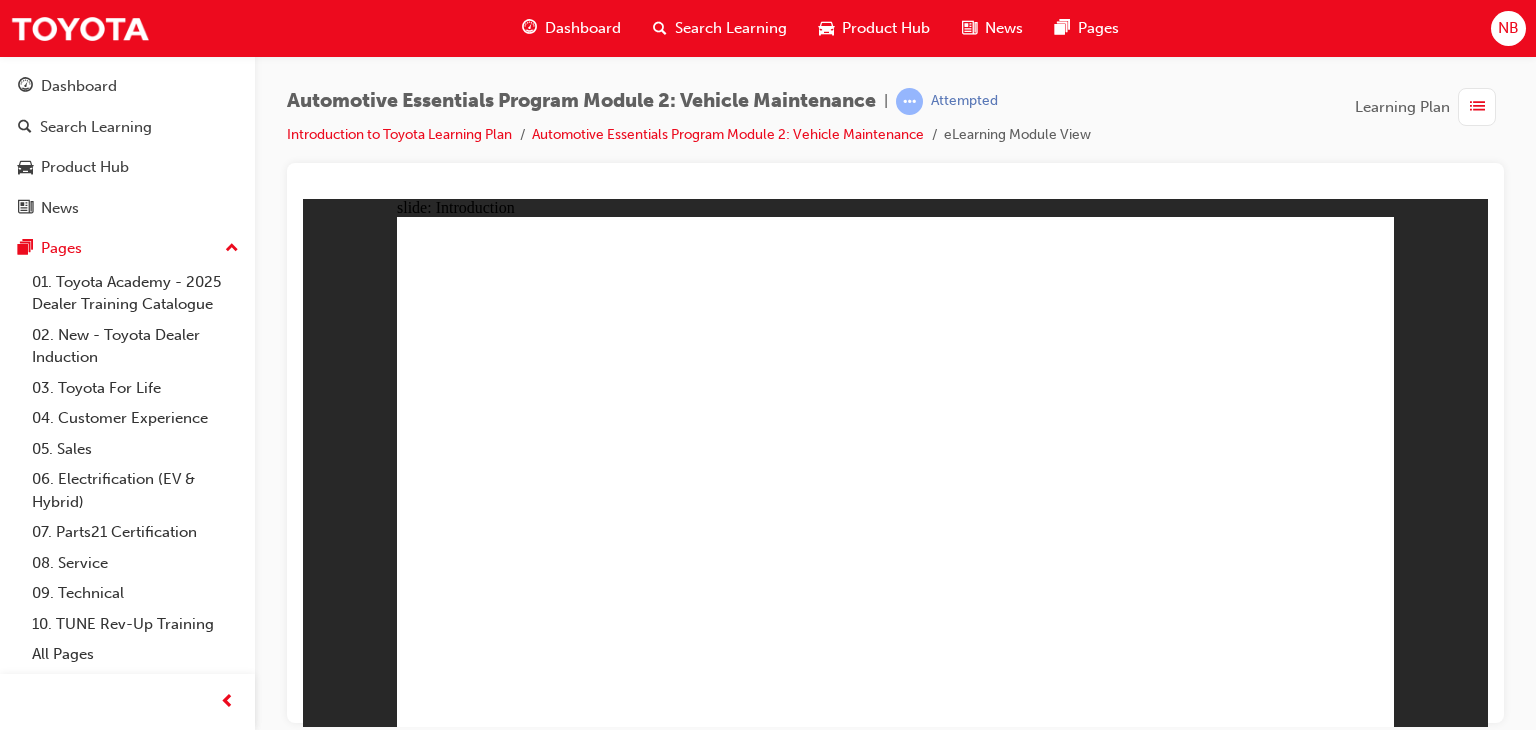 click 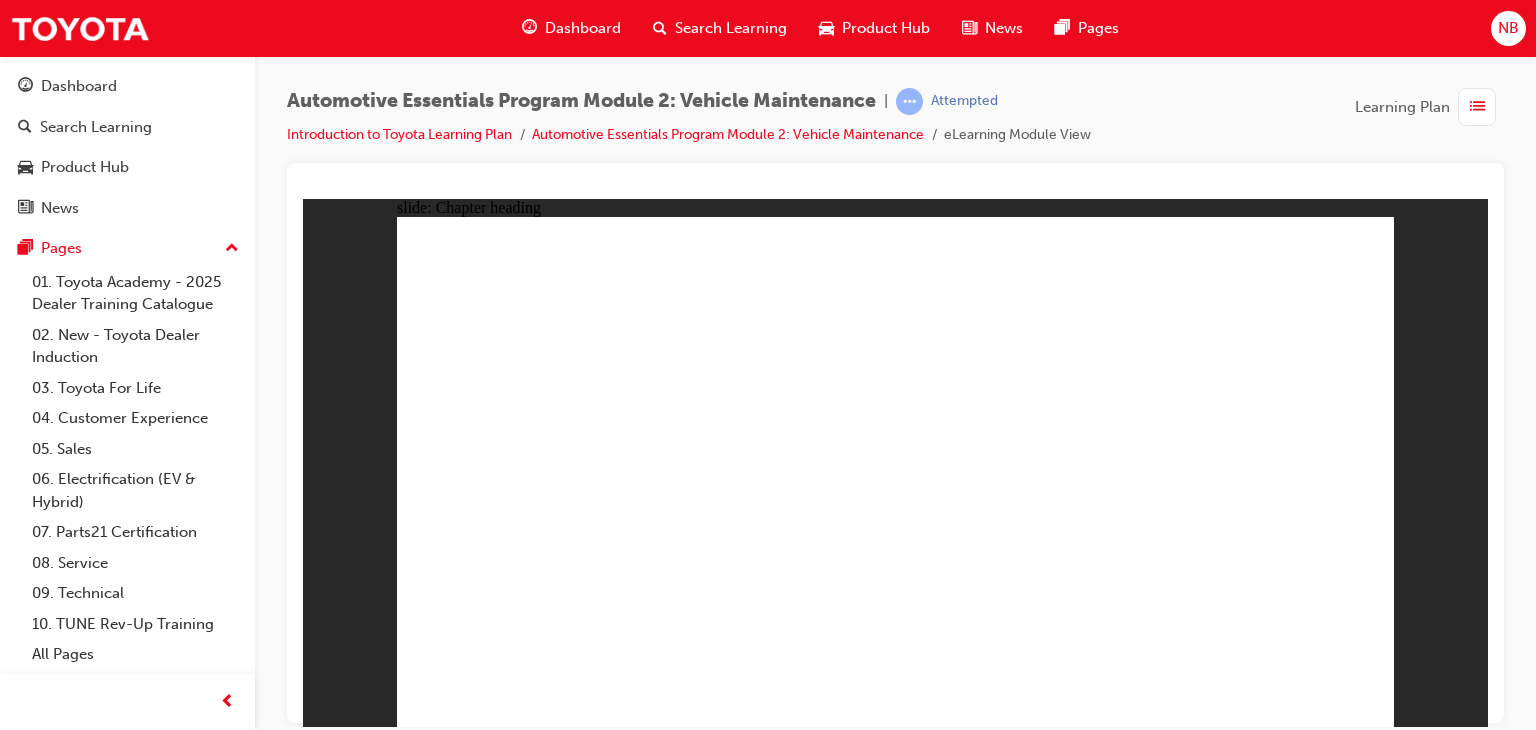 drag, startPoint x: 1290, startPoint y: 677, endPoint x: 1296, endPoint y: 689, distance: 13.416408 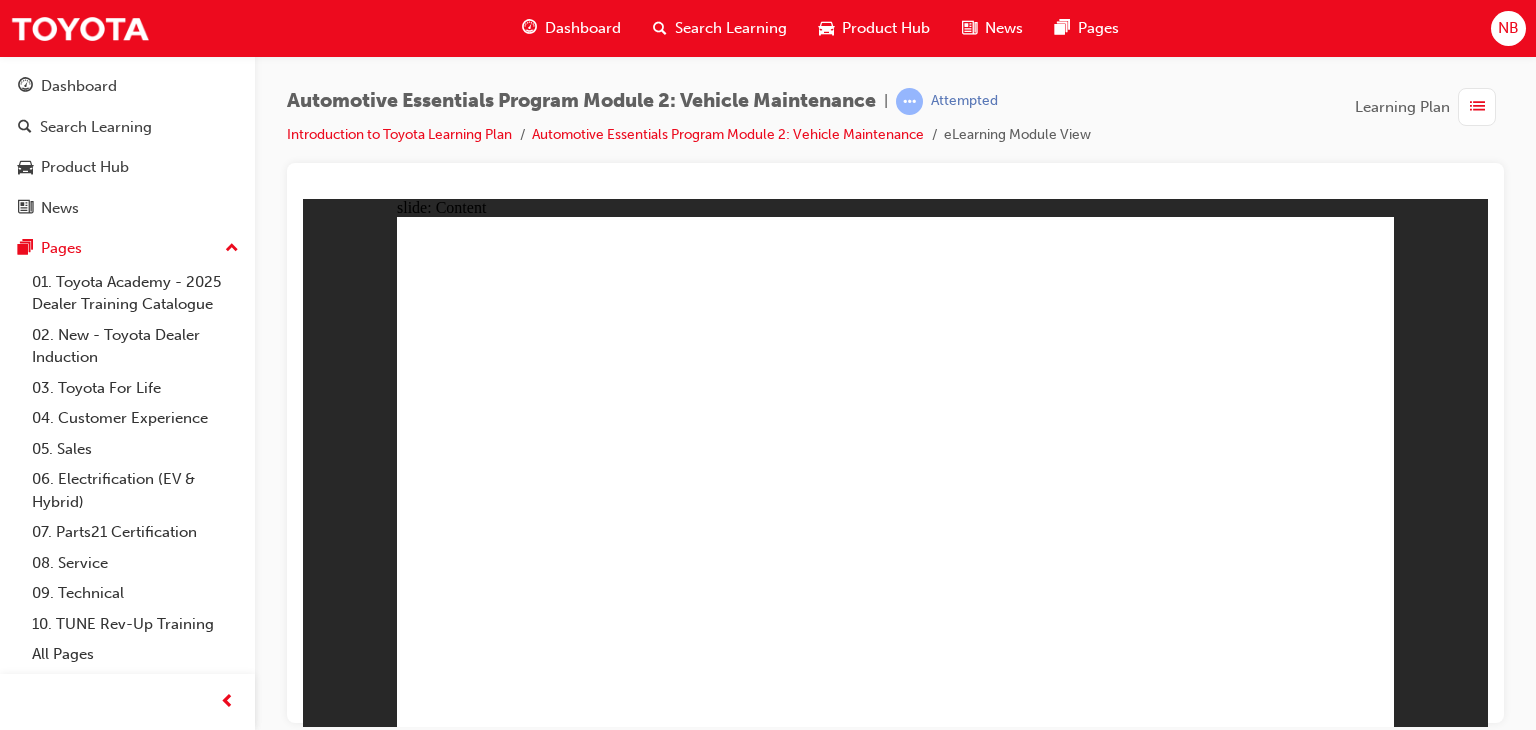 click 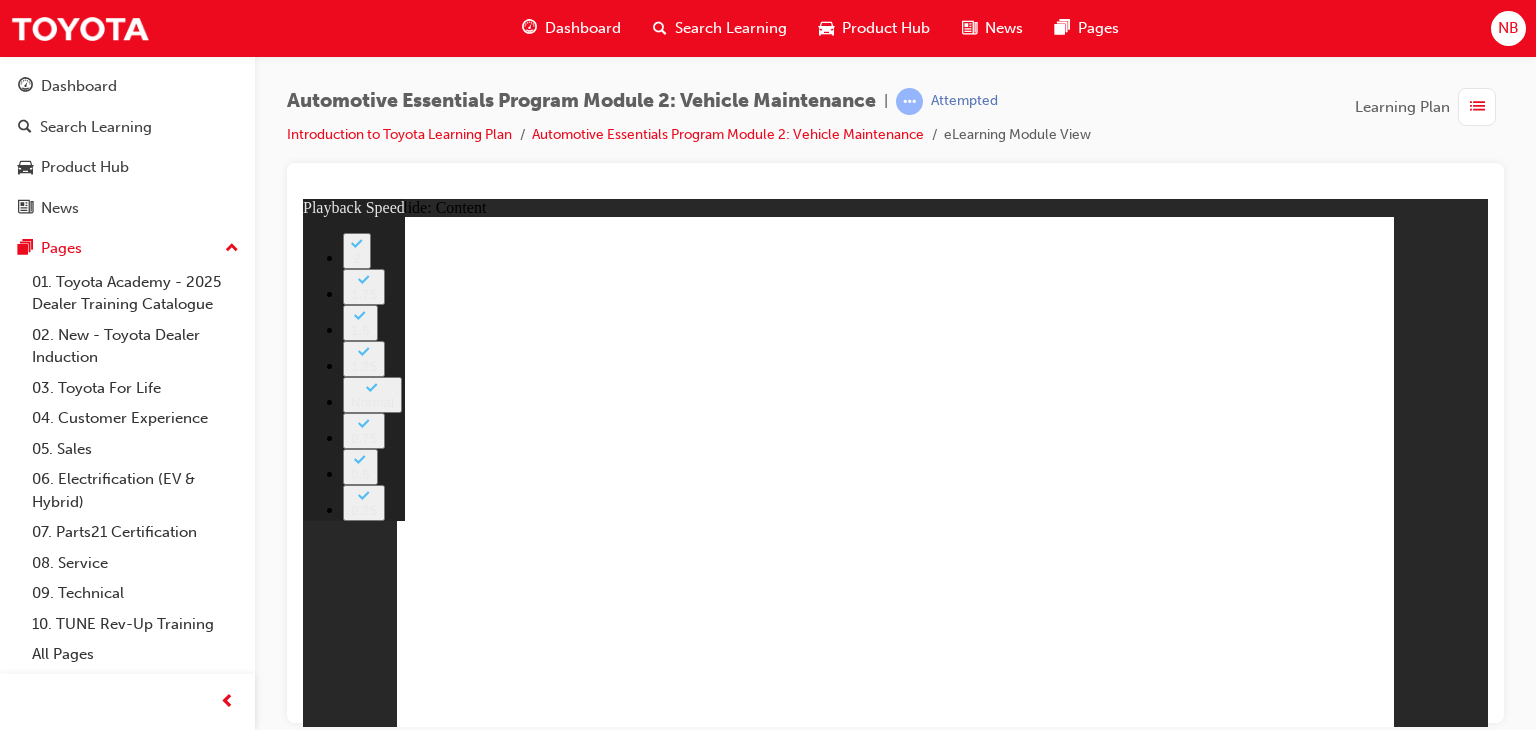 click 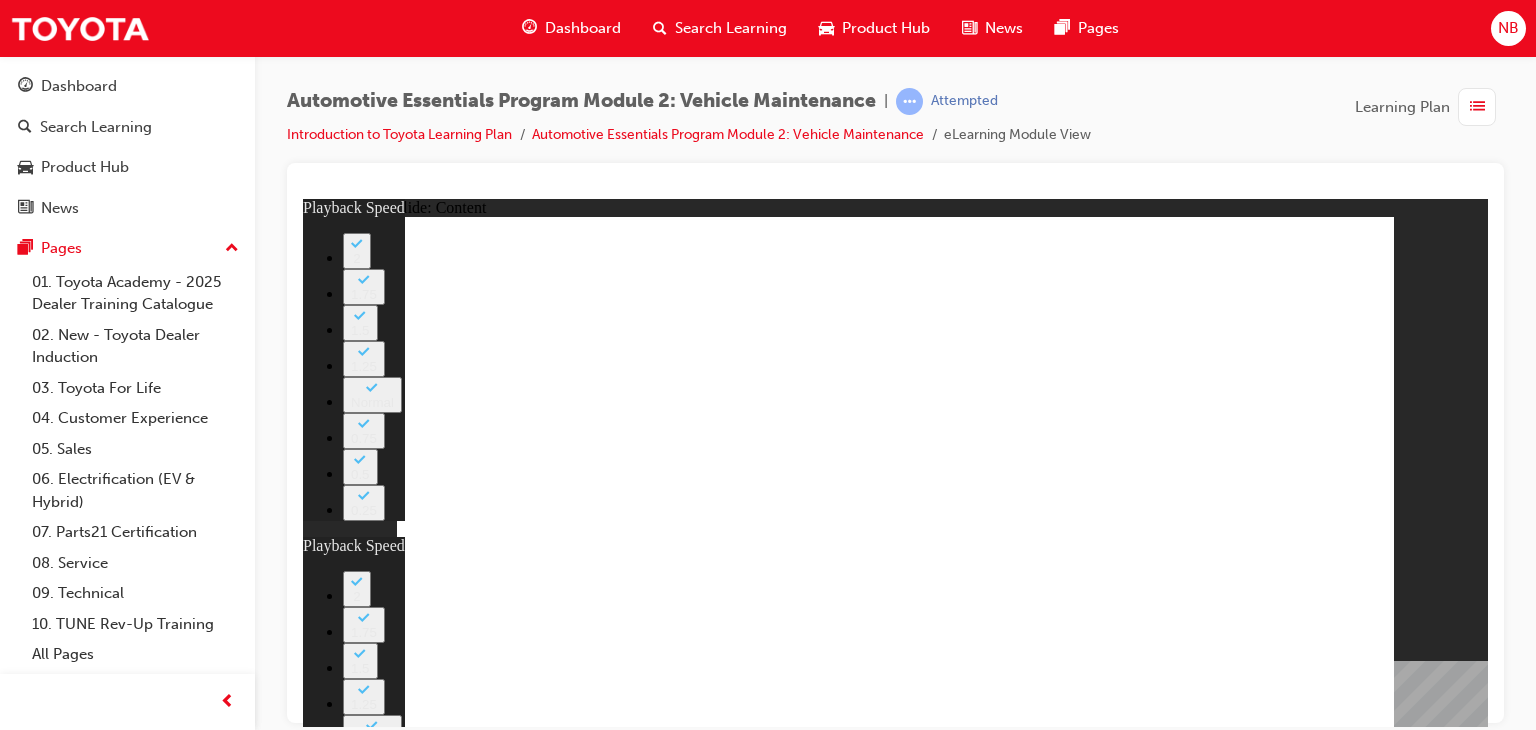click 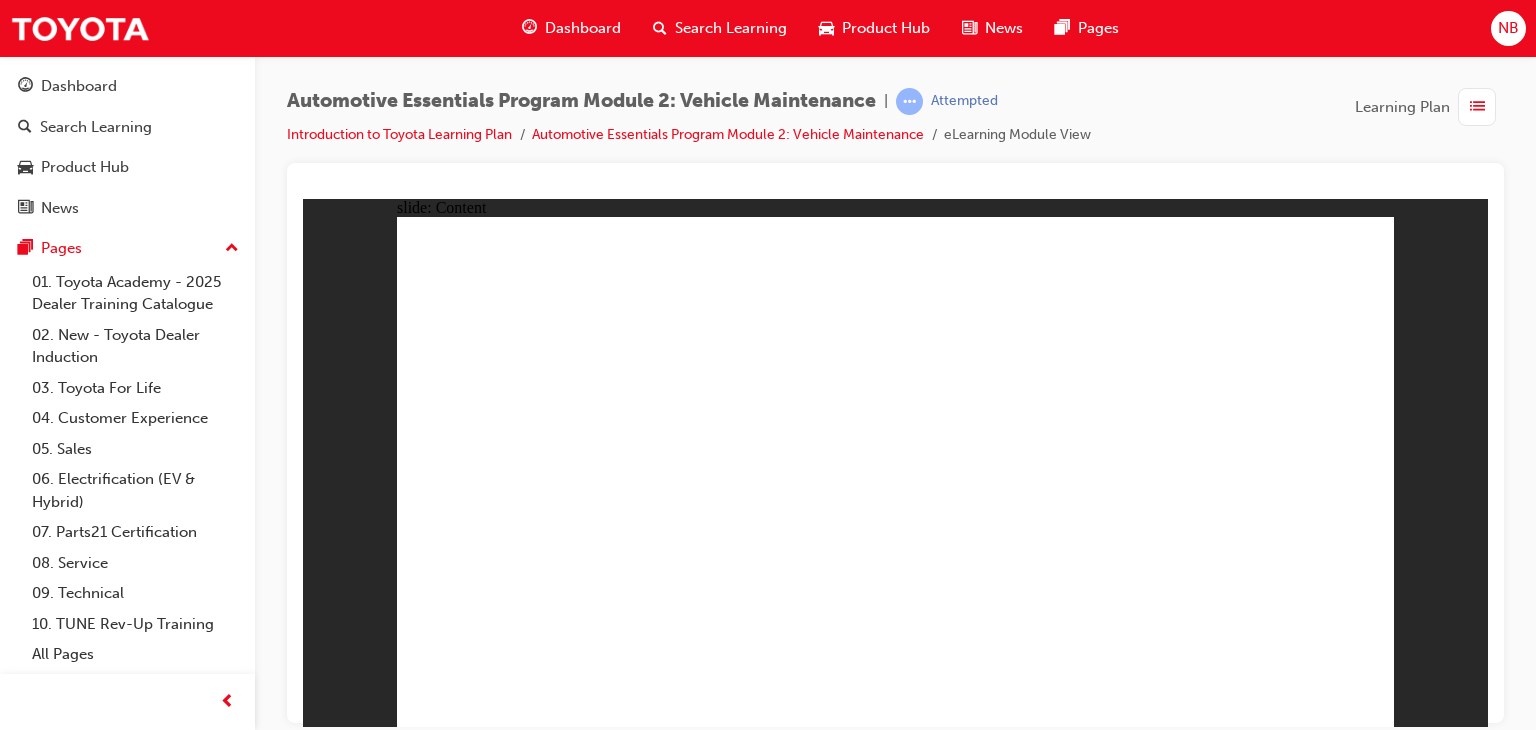click 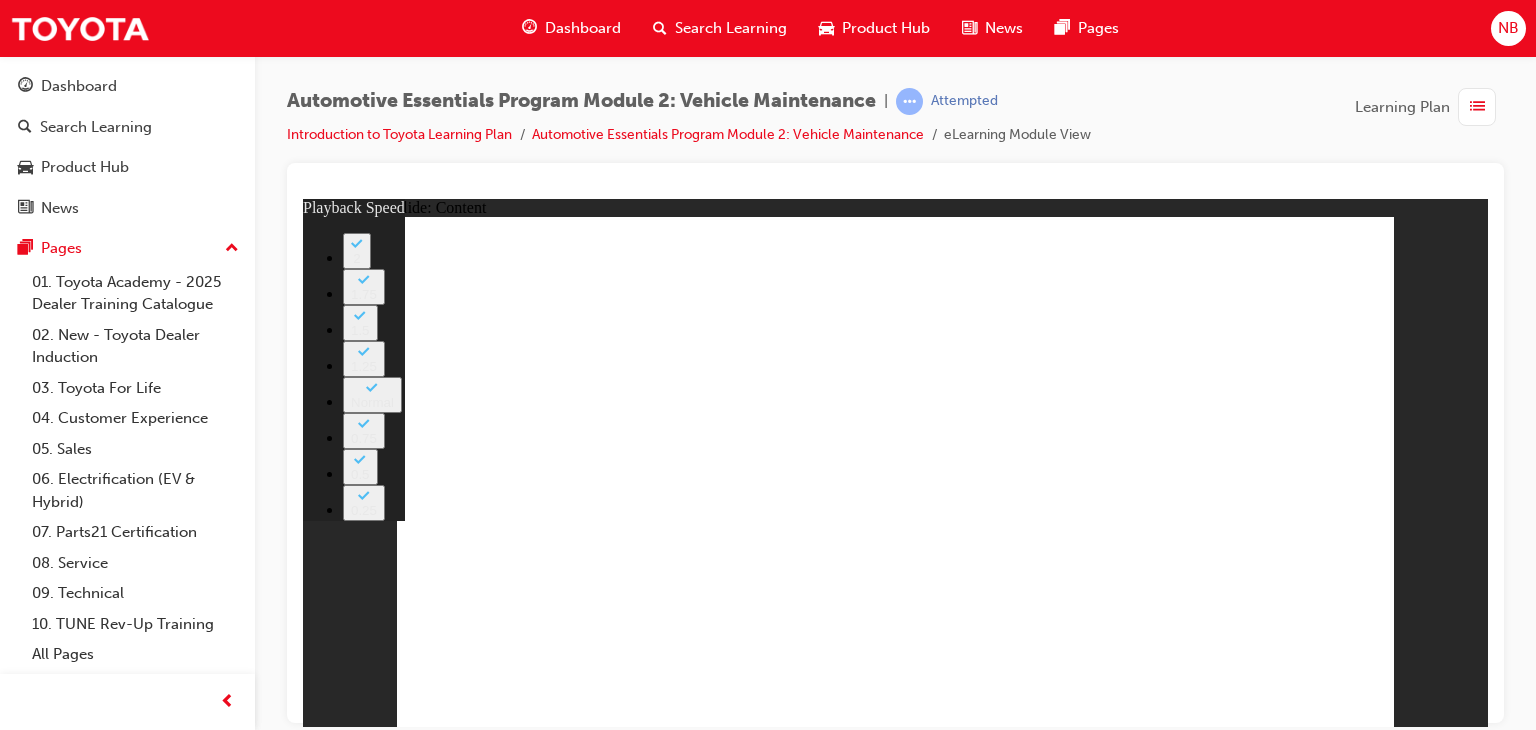 click 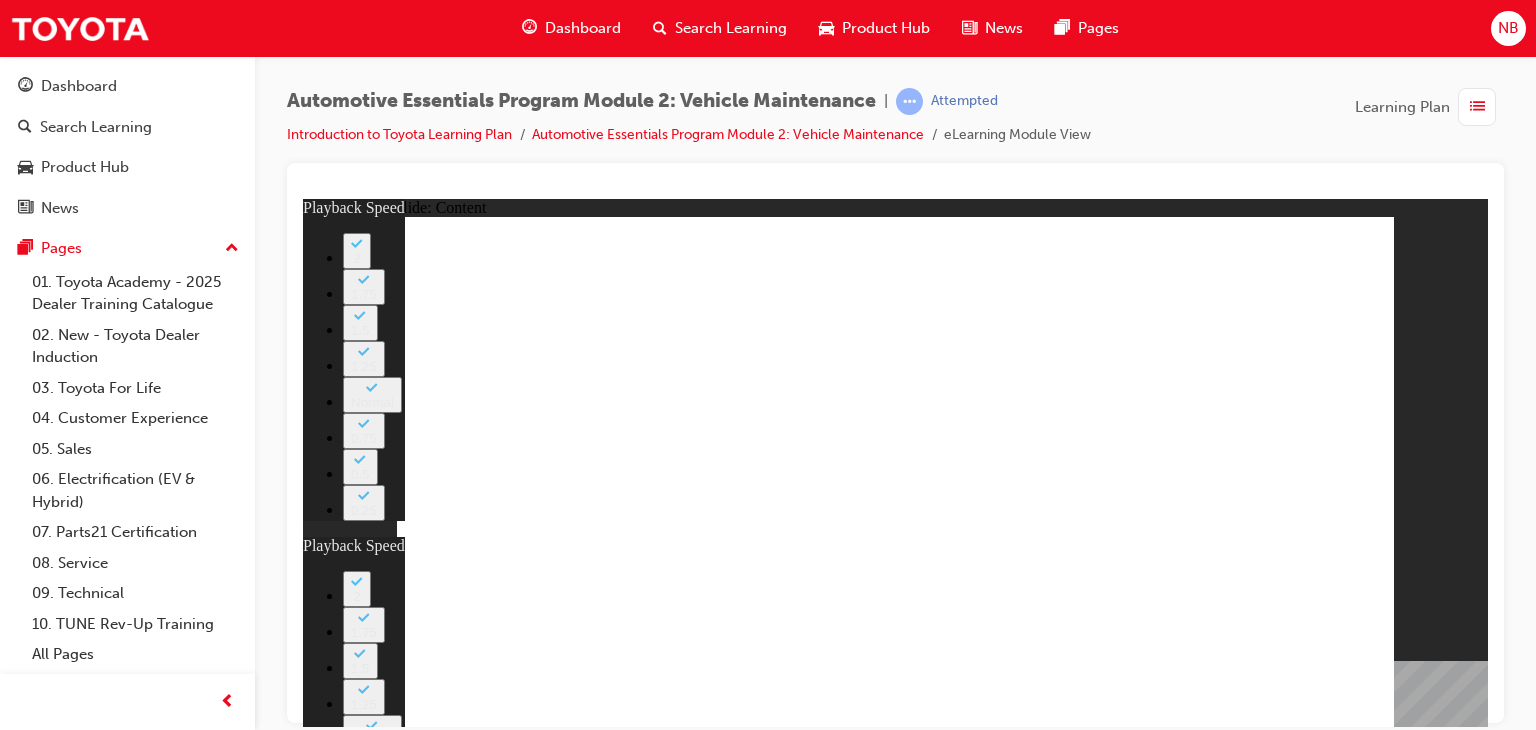 click 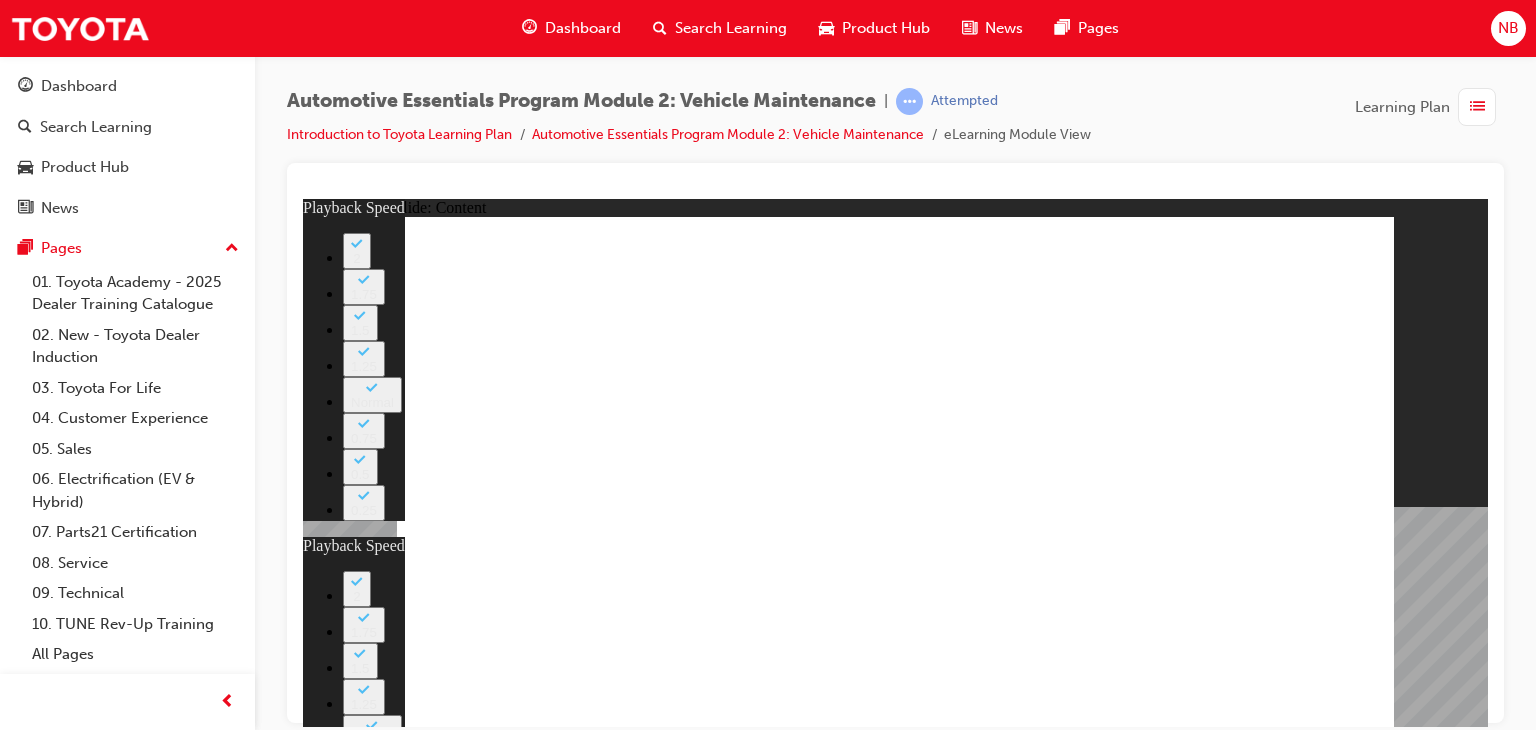 click 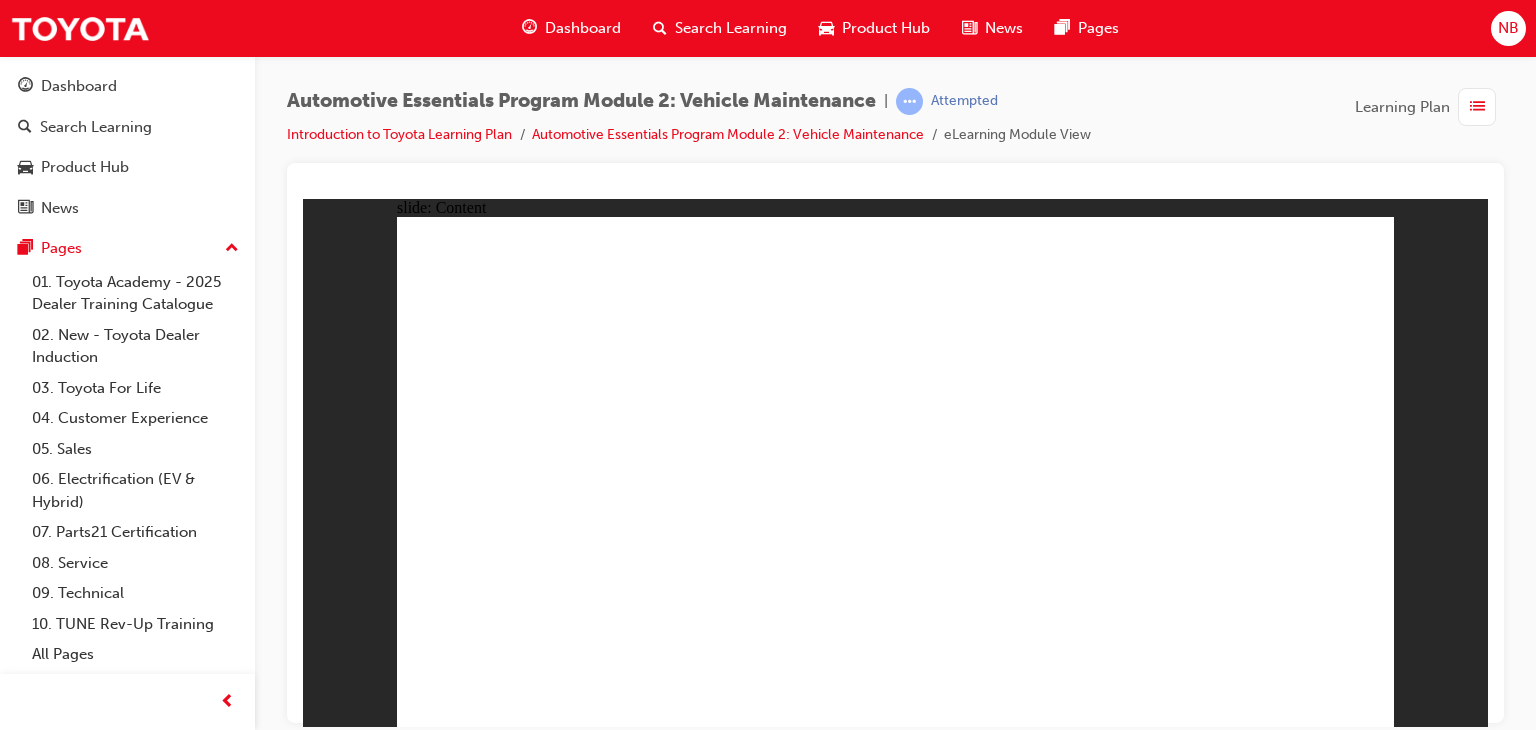 click 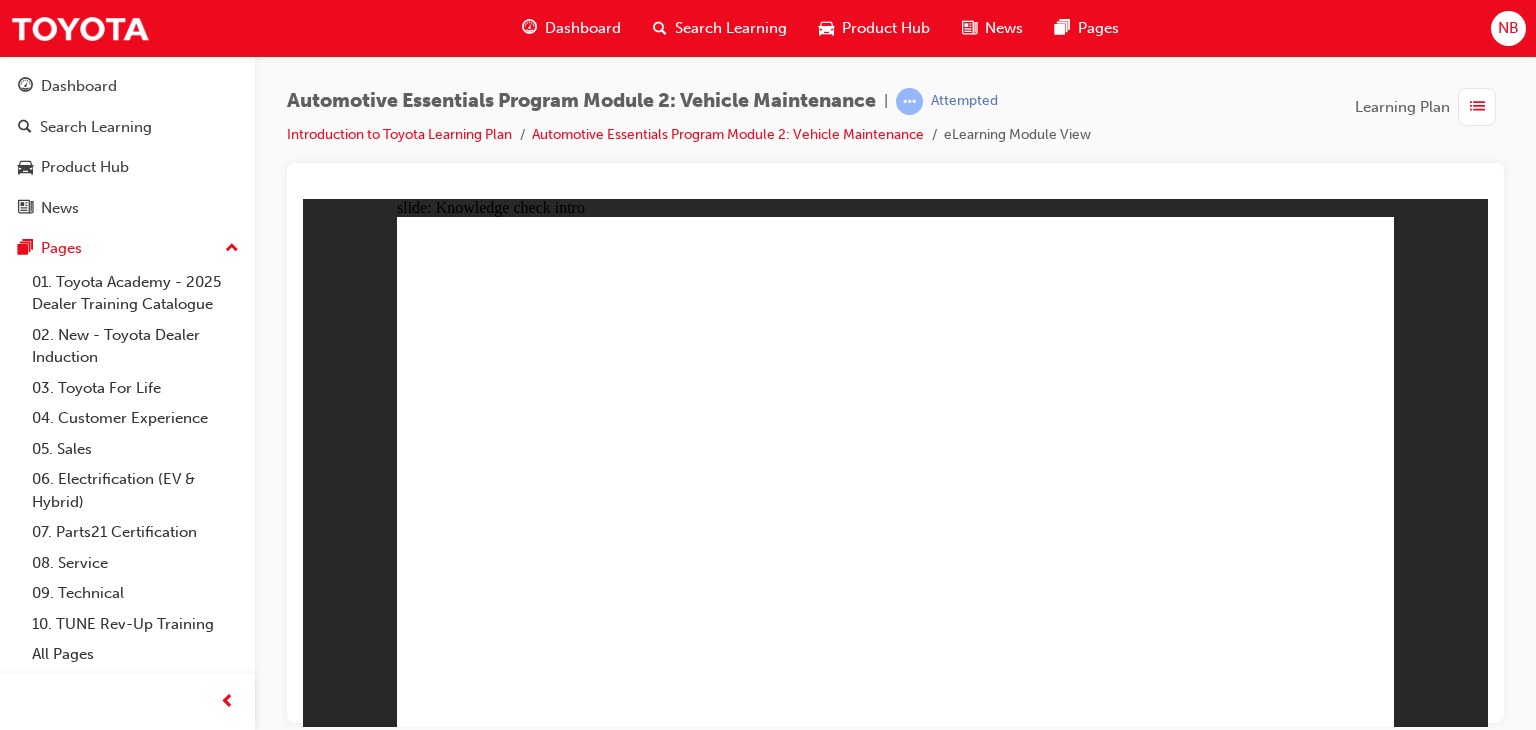 click 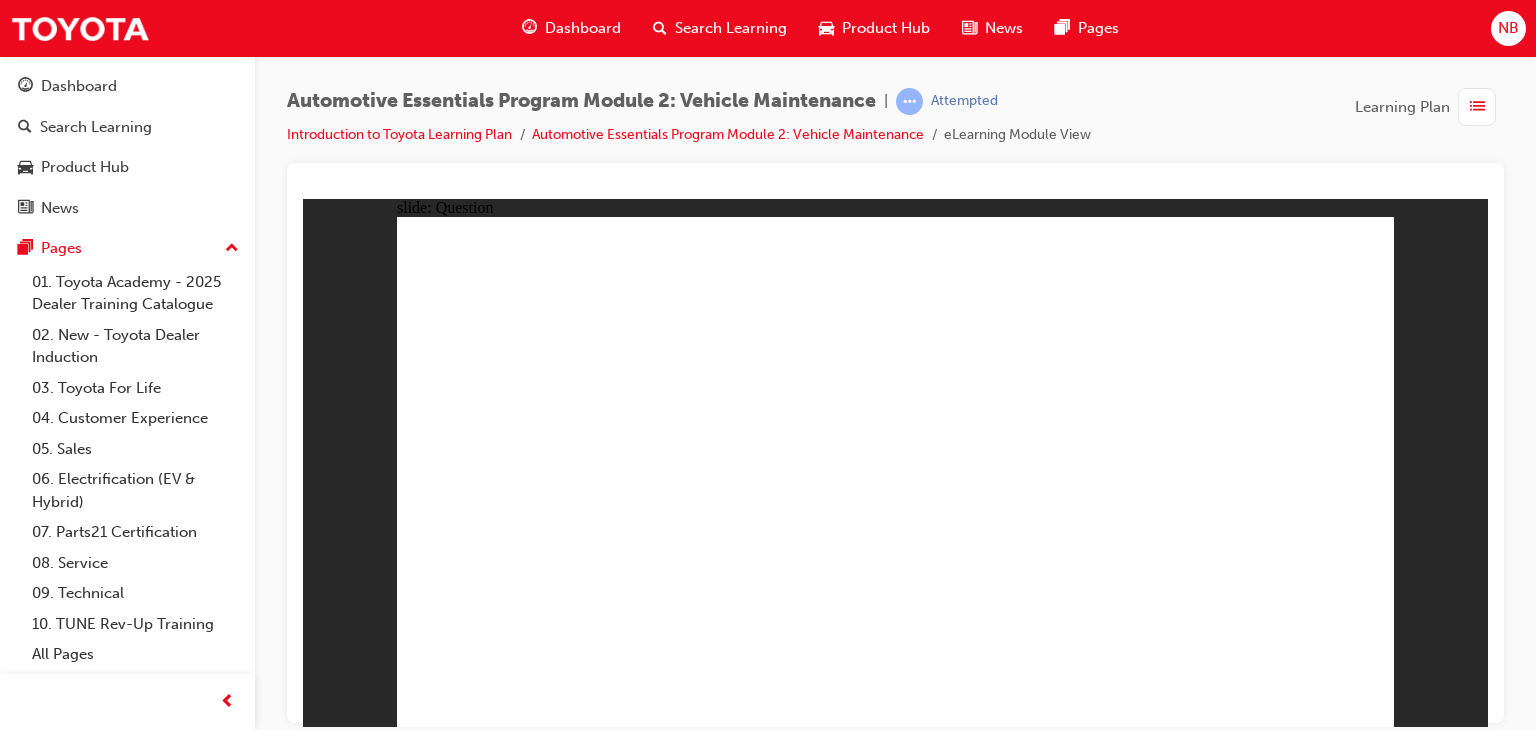click 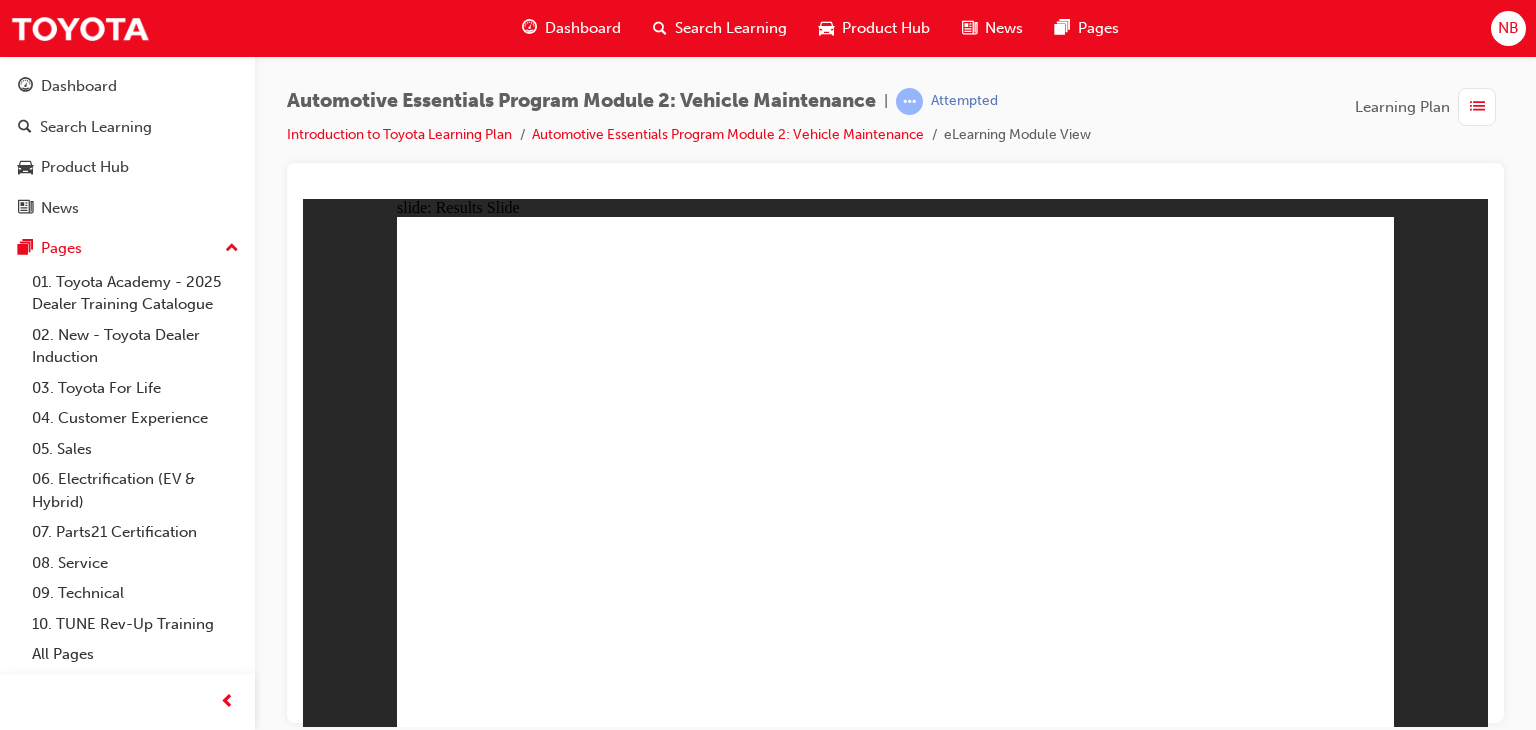 drag, startPoint x: 739, startPoint y: 615, endPoint x: 683, endPoint y: 624, distance: 56.718605 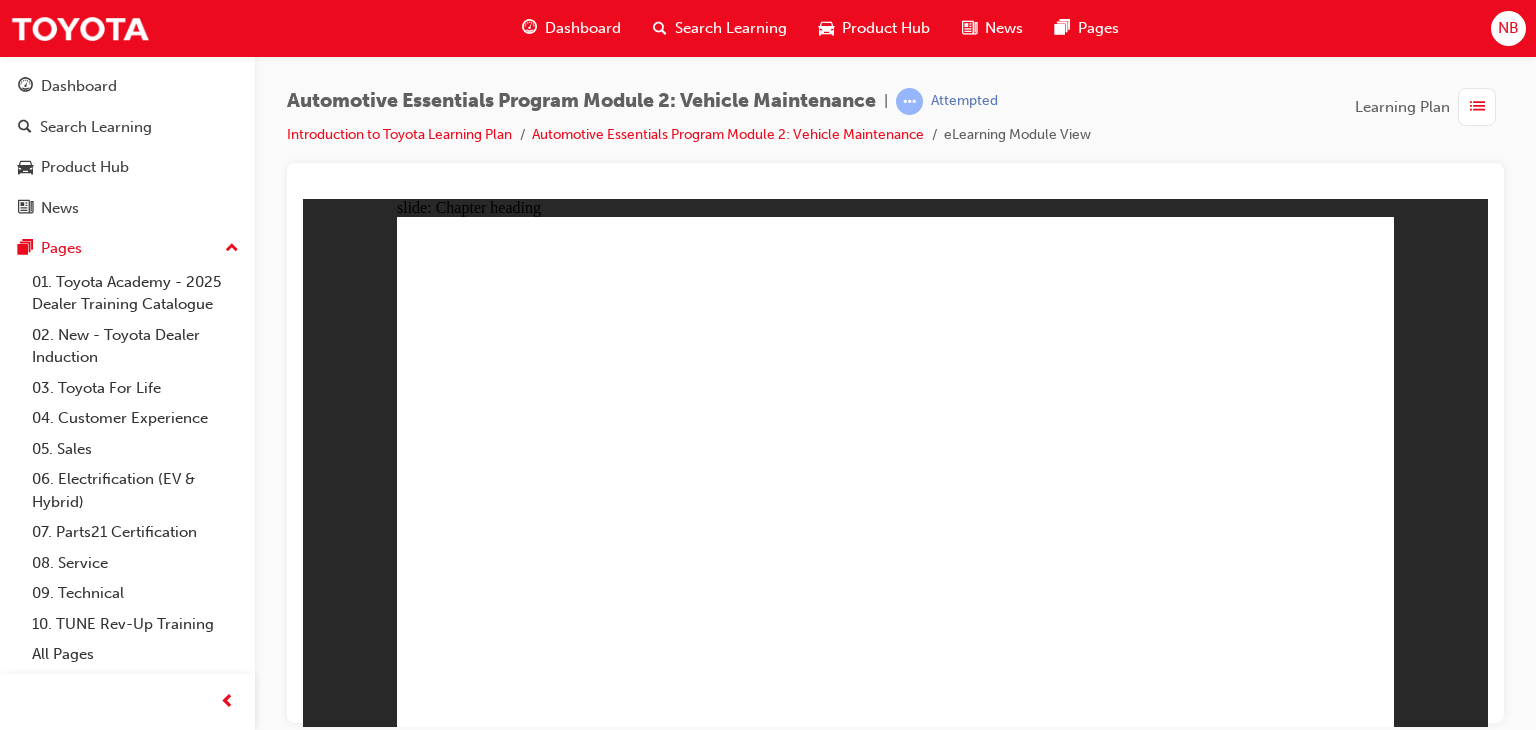 drag, startPoint x: 1268, startPoint y: 691, endPoint x: 1292, endPoint y: 689, distance: 24.083189 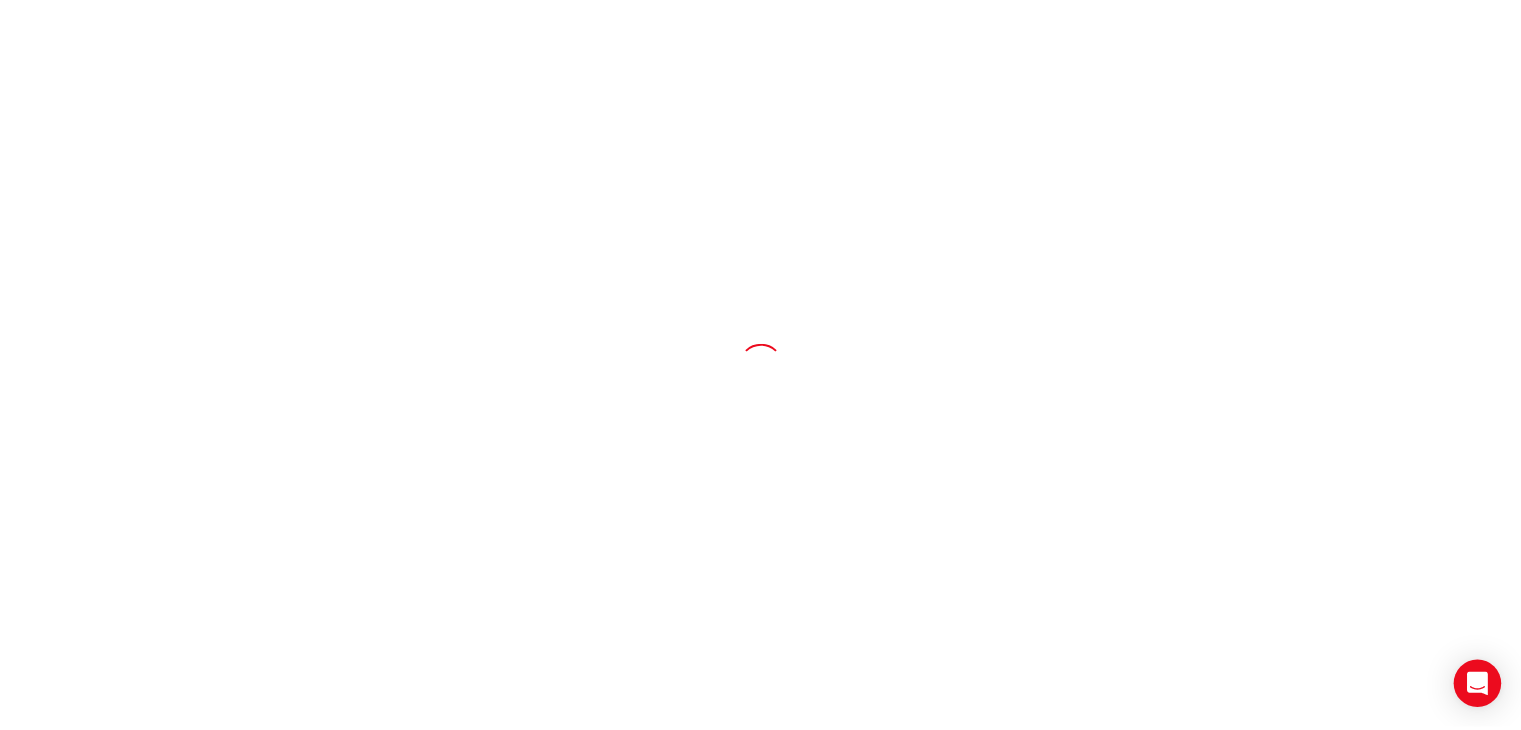 scroll, scrollTop: 0, scrollLeft: 0, axis: both 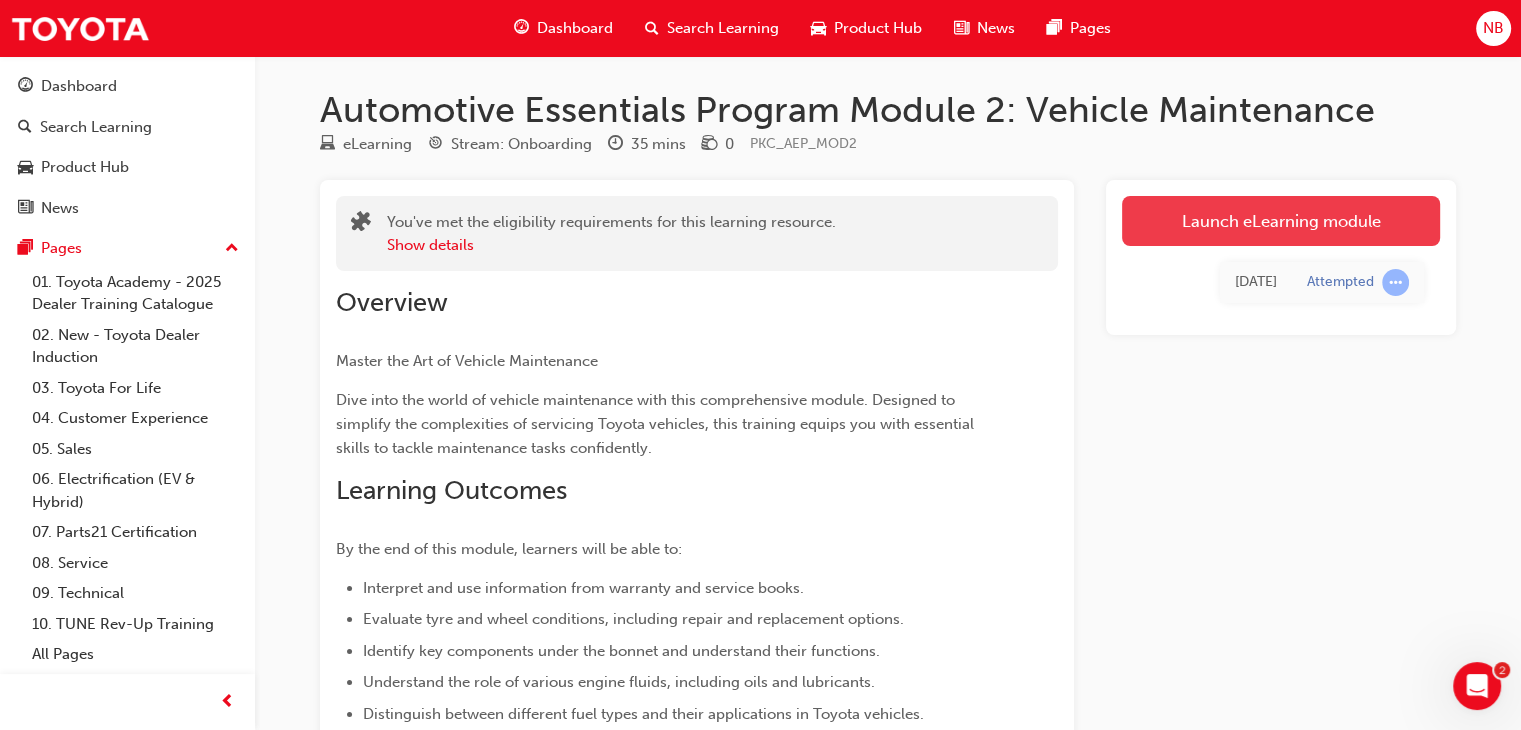 click on "Launch eLearning module" at bounding box center [1281, 221] 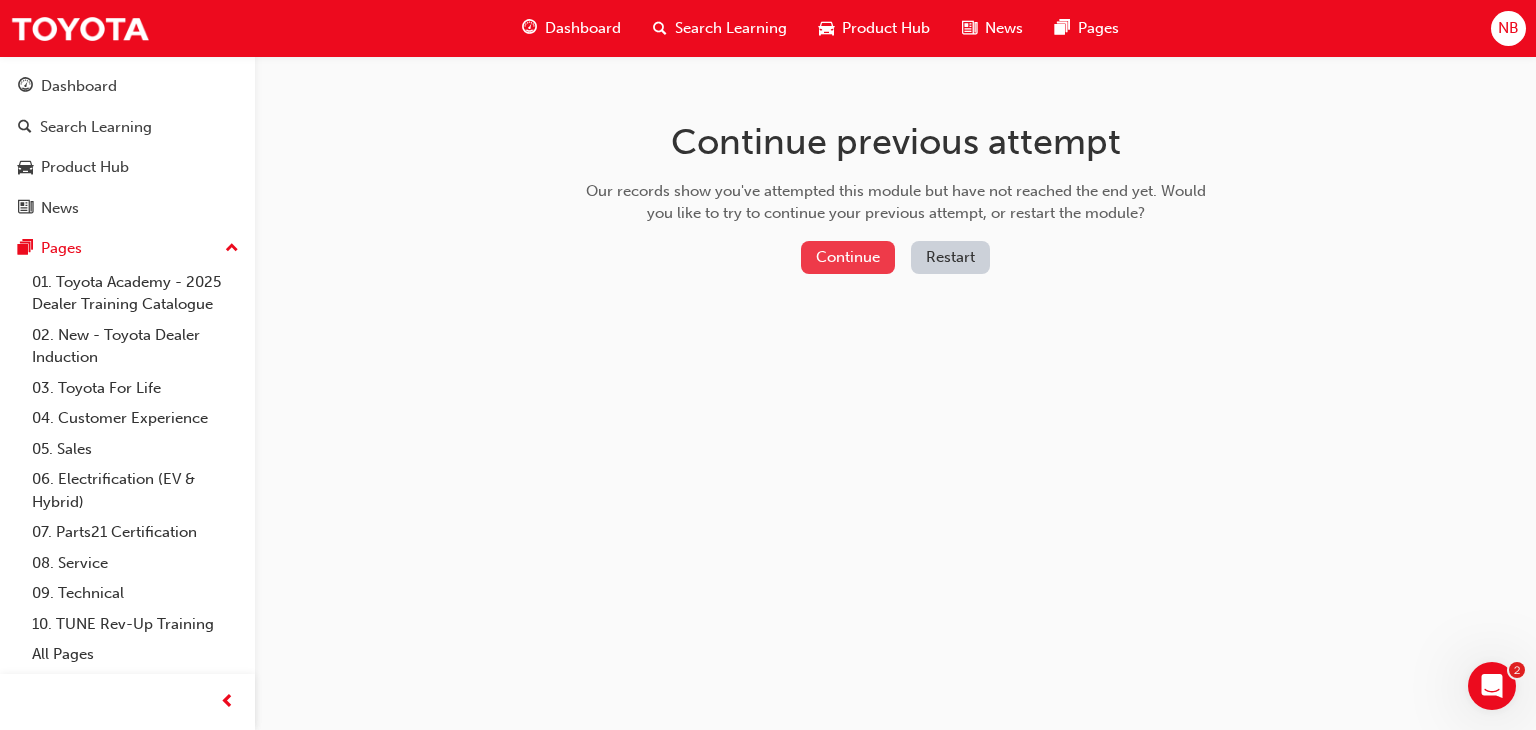 click on "Continue" at bounding box center [848, 257] 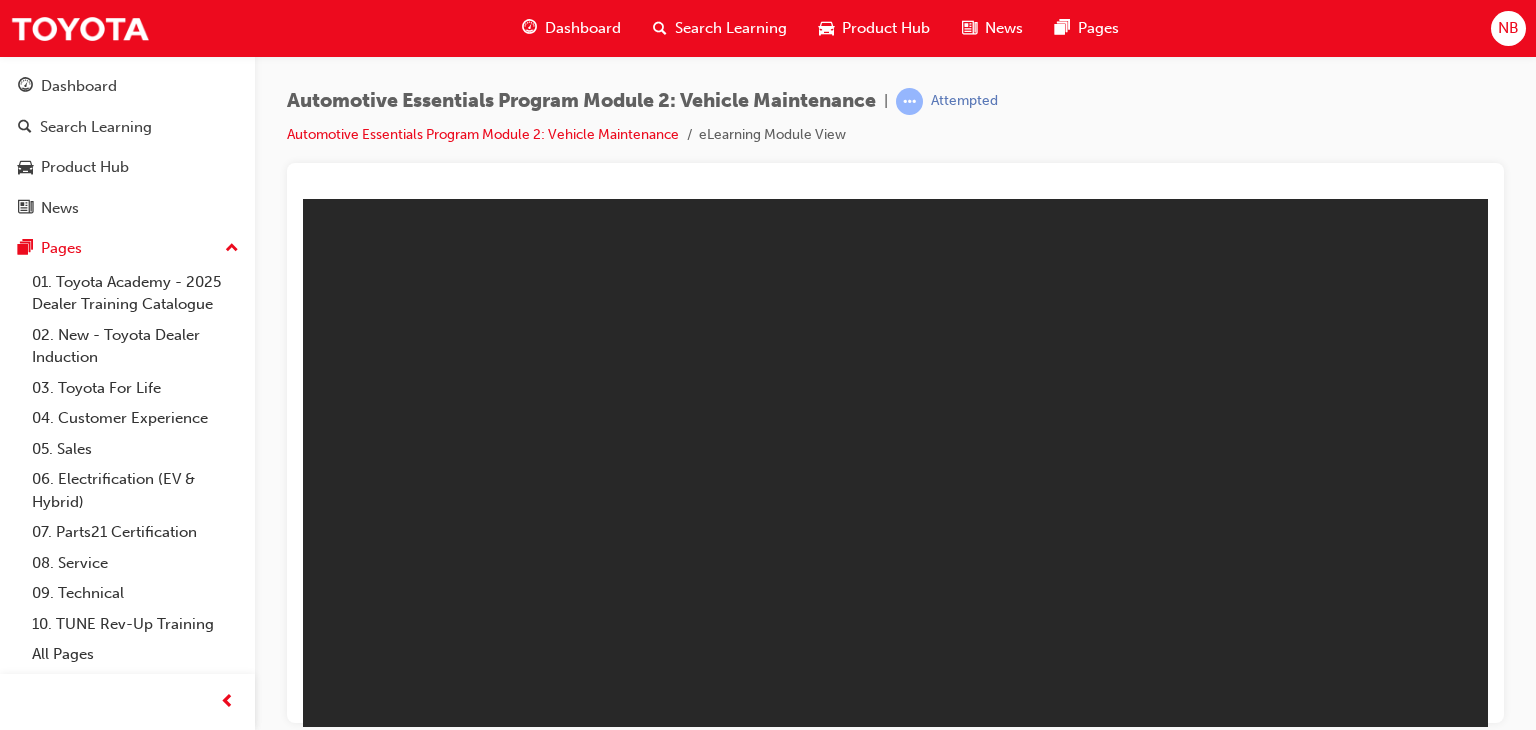 scroll, scrollTop: 0, scrollLeft: 0, axis: both 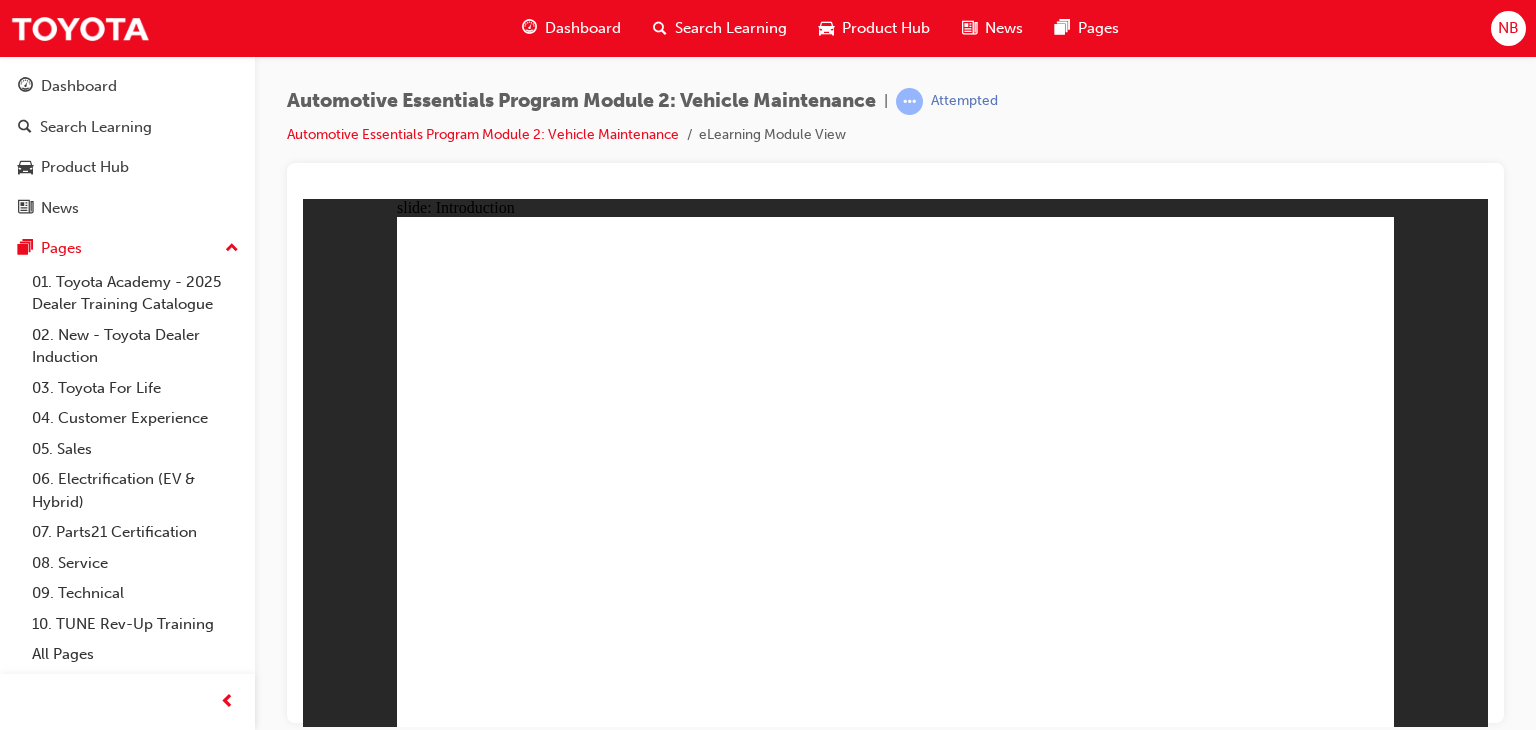 click 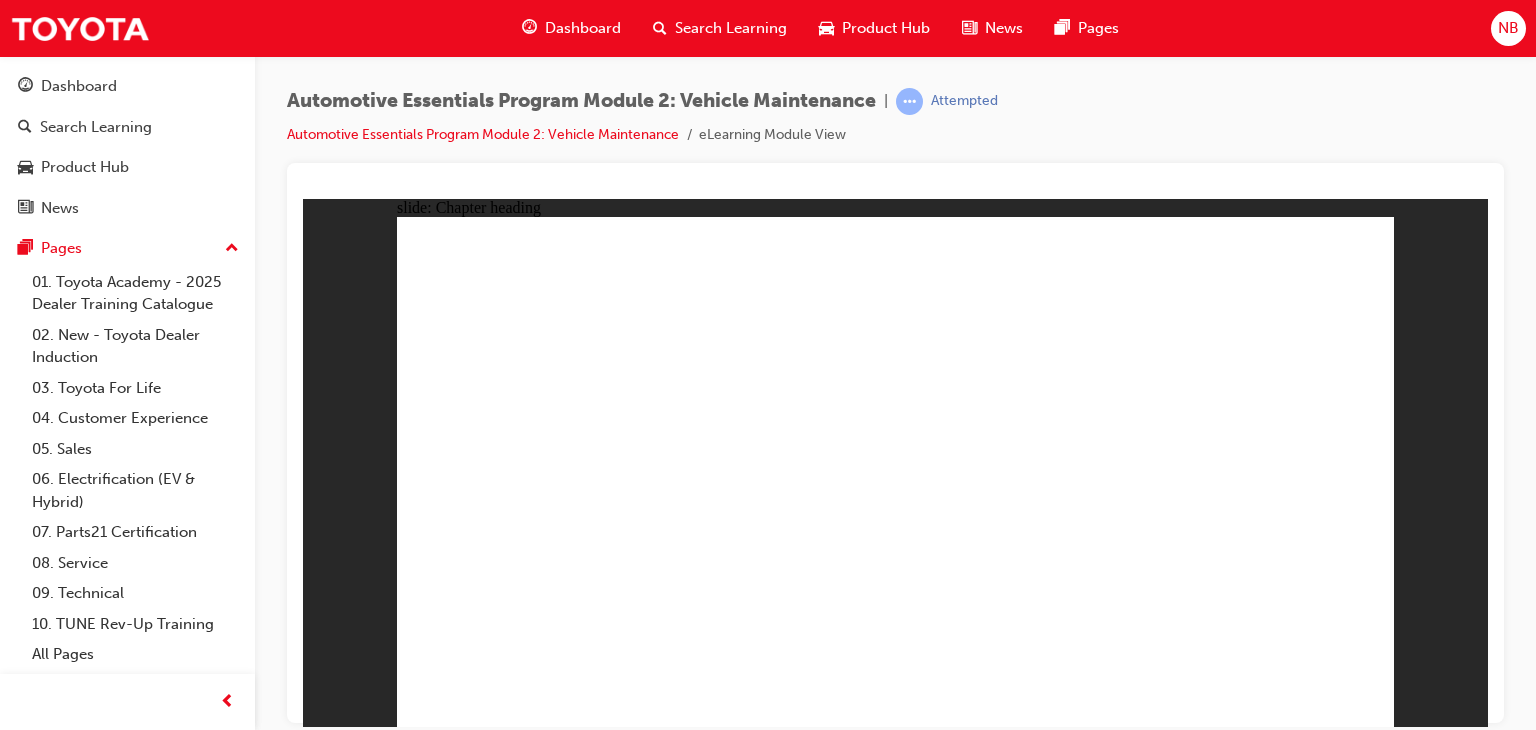 drag, startPoint x: 1268, startPoint y: 704, endPoint x: 1335, endPoint y: 686, distance: 69.375786 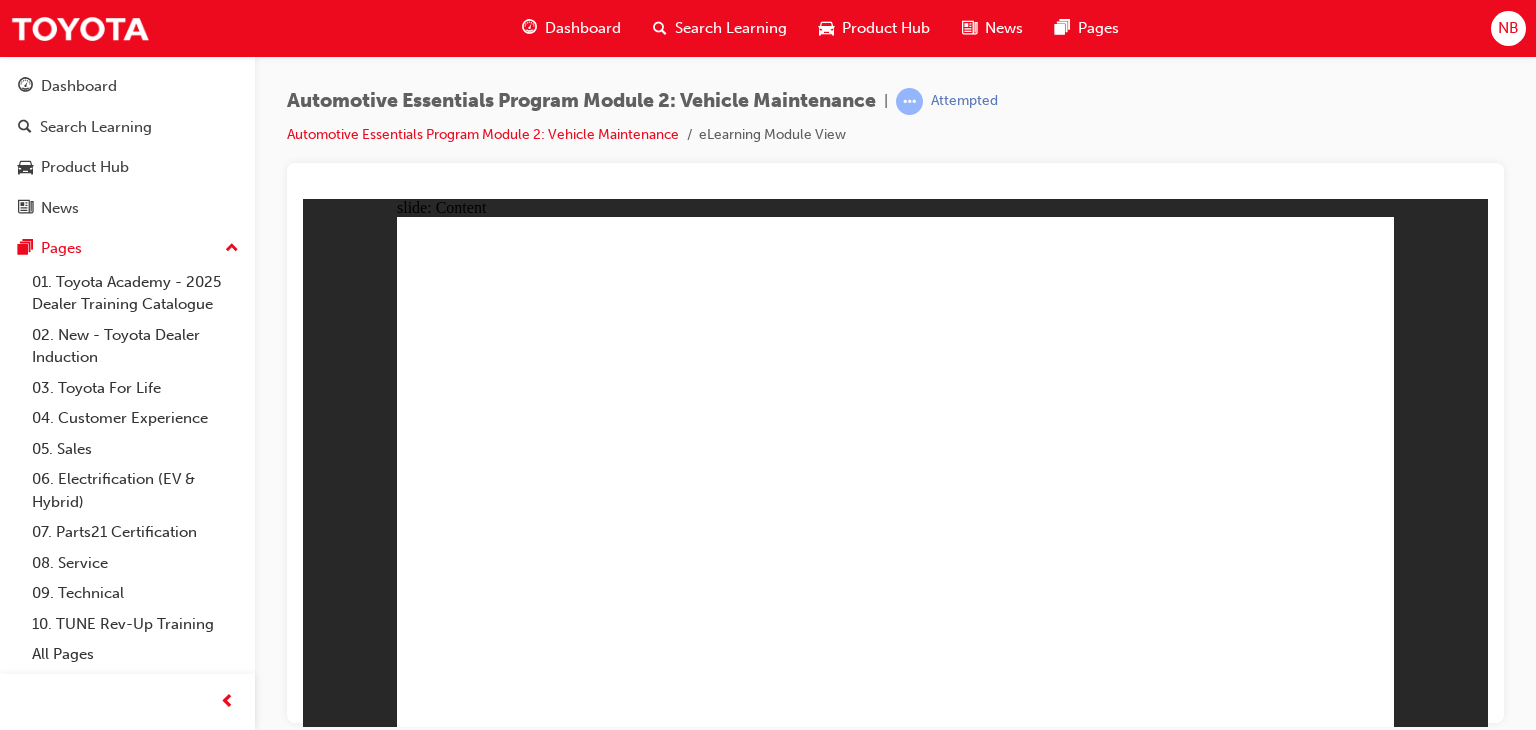 click 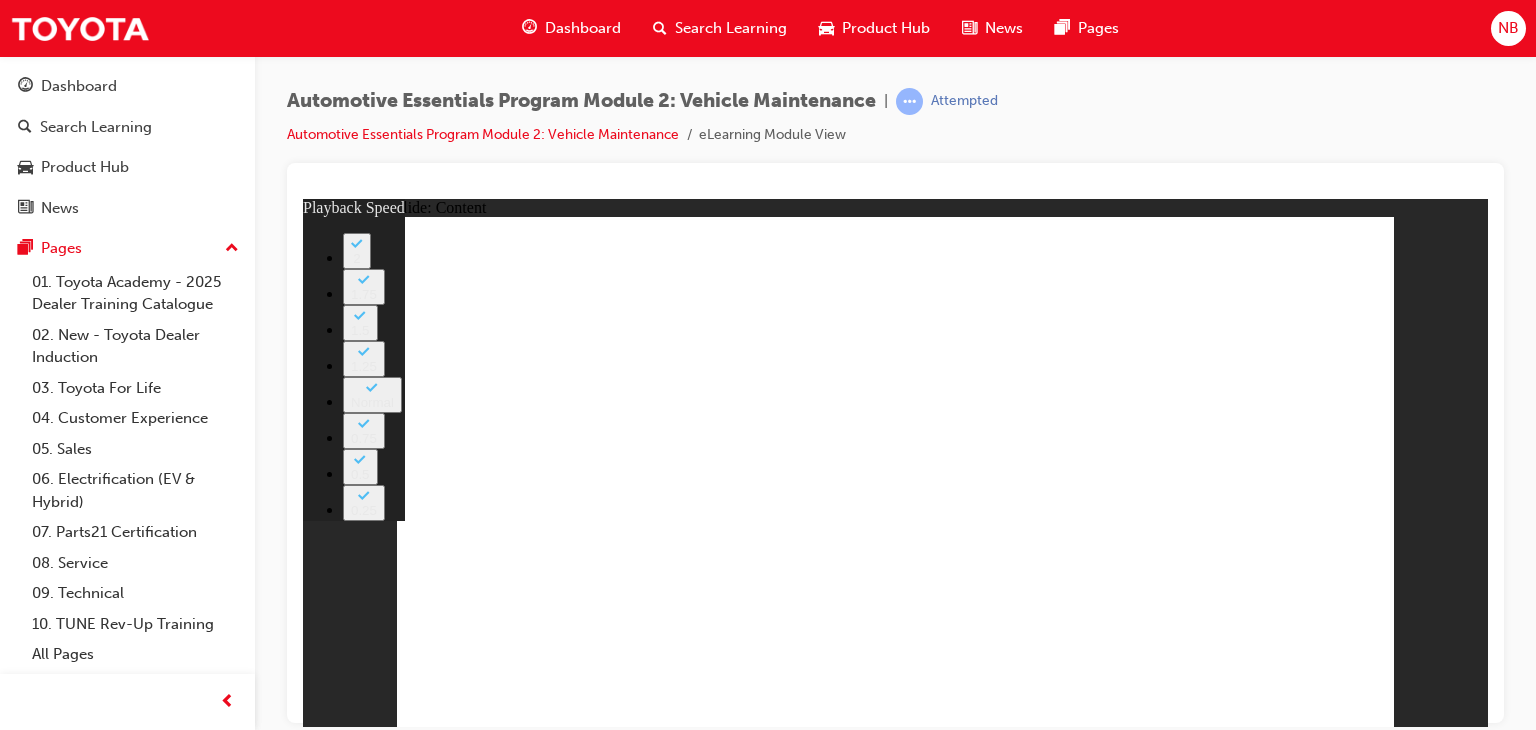 click 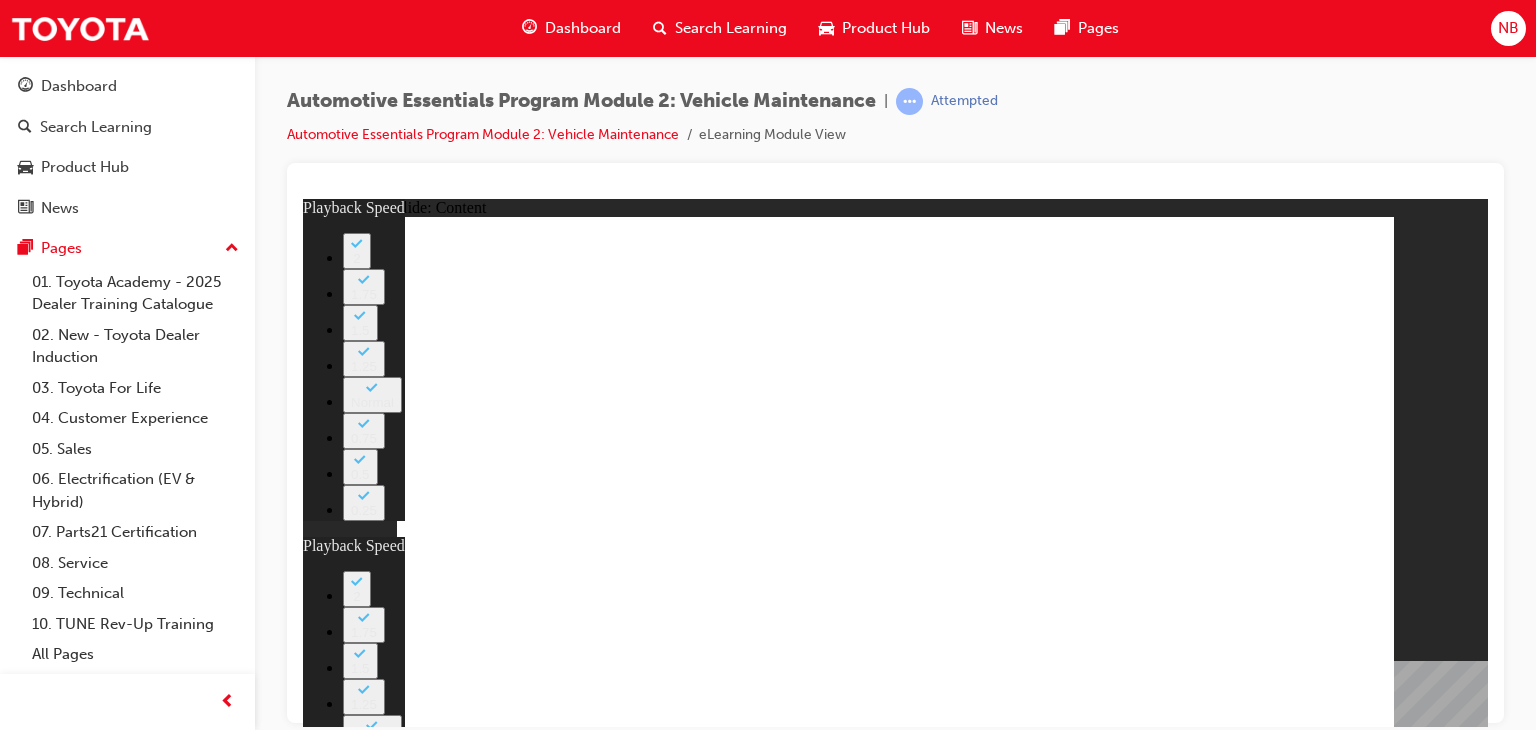 click 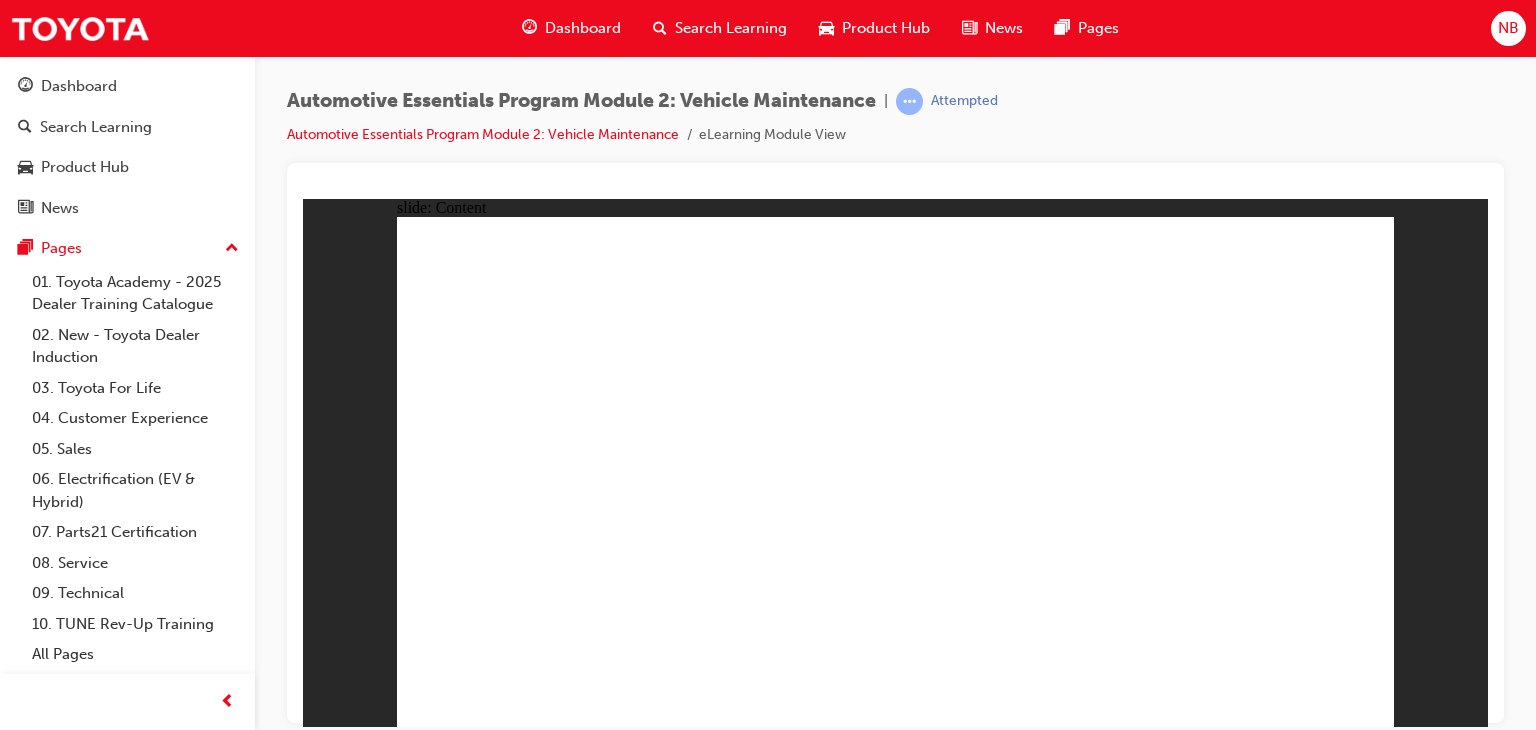 click 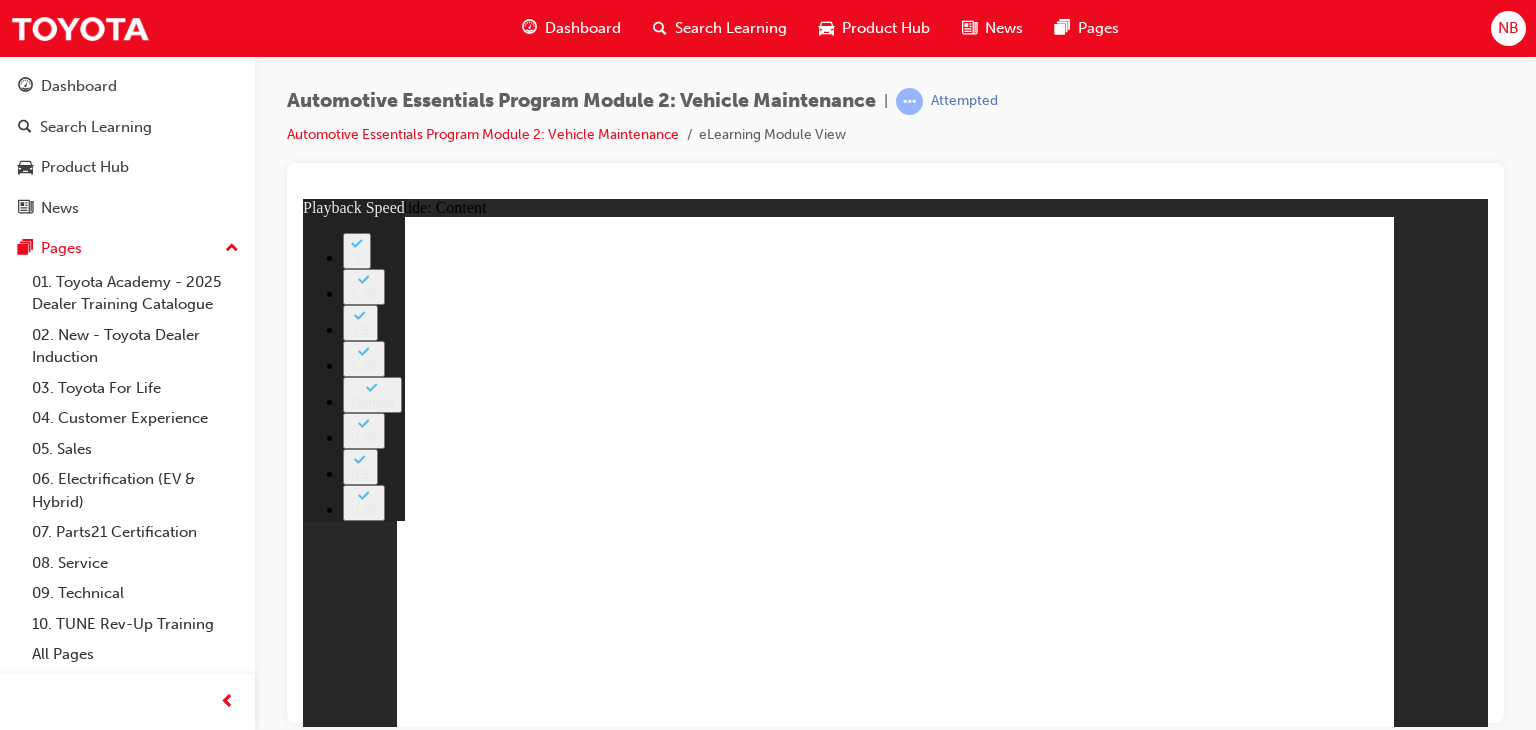 click 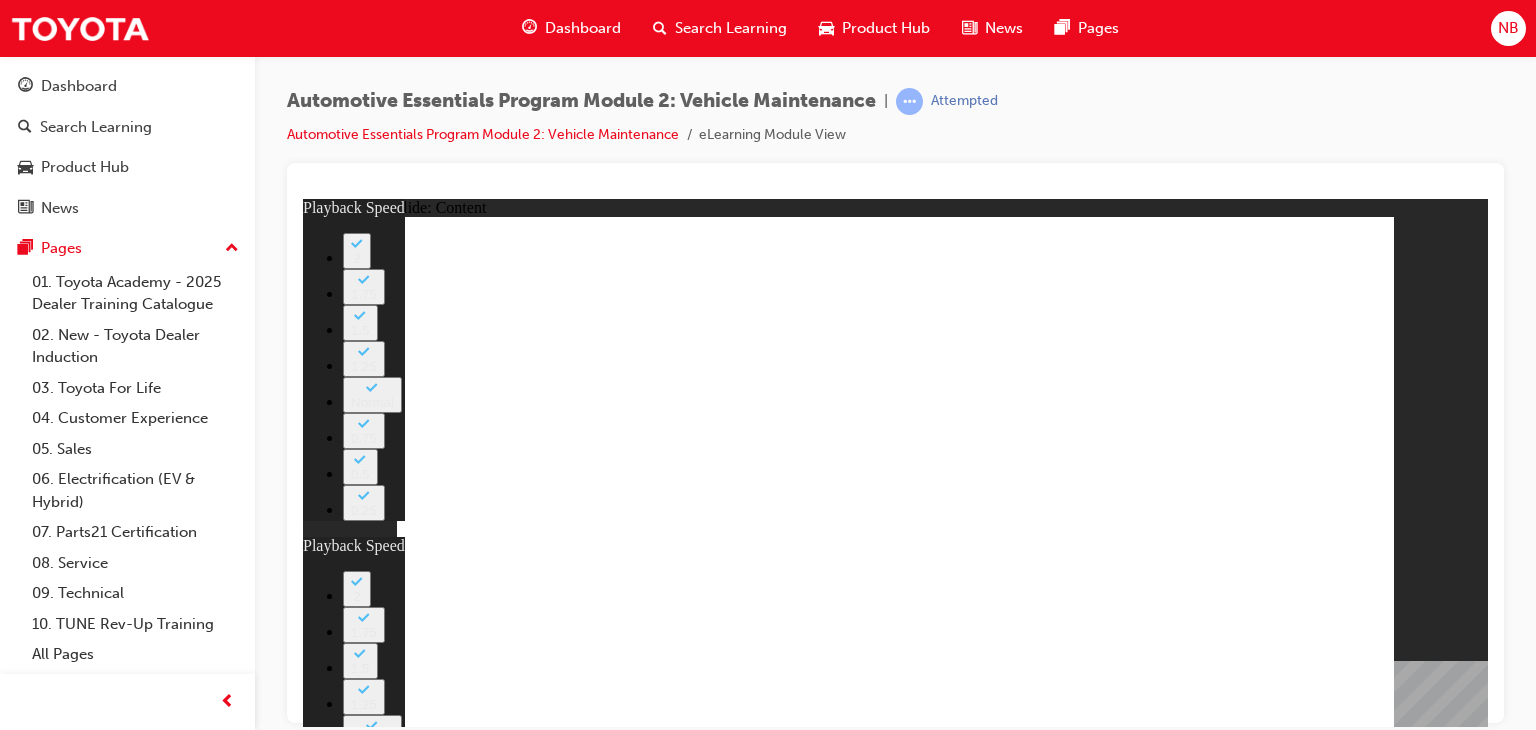 type on "56" 